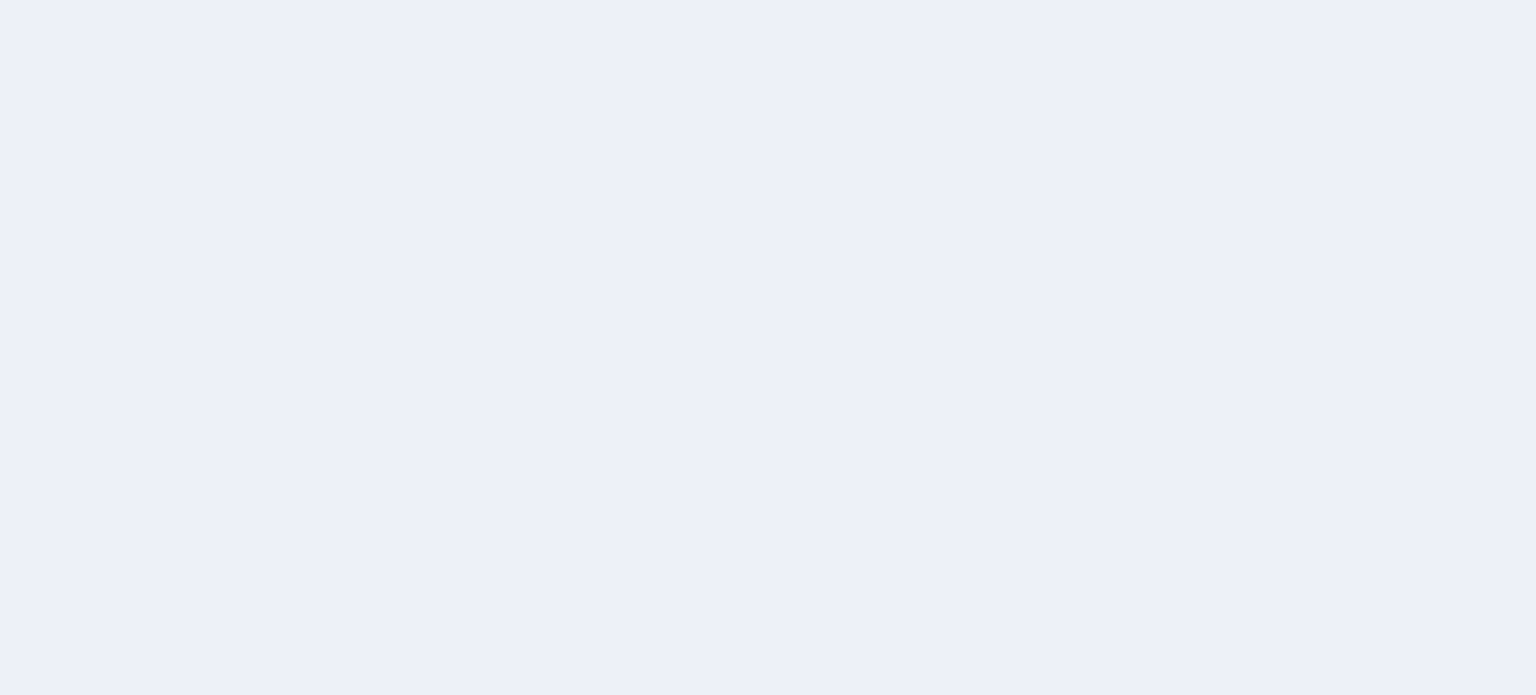 scroll, scrollTop: 0, scrollLeft: 0, axis: both 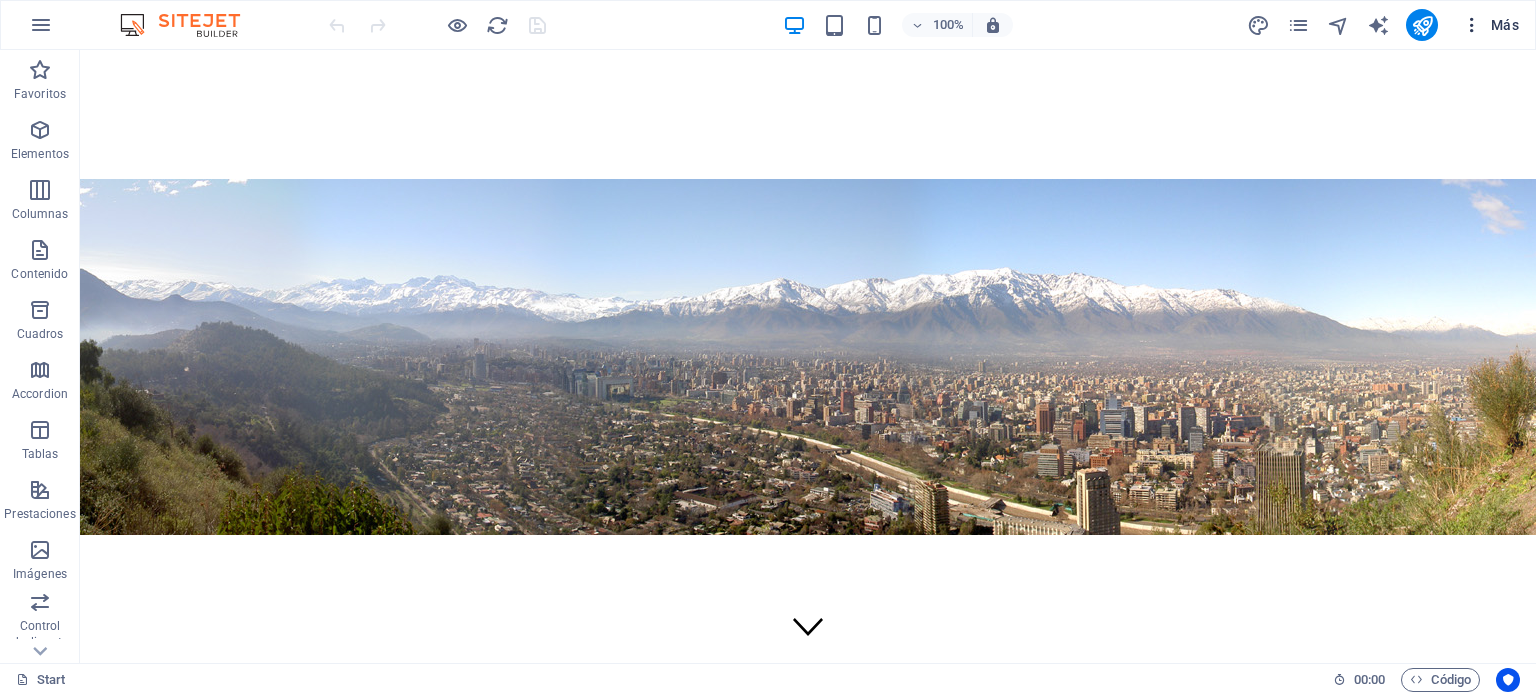 click on "Más" at bounding box center (1490, 25) 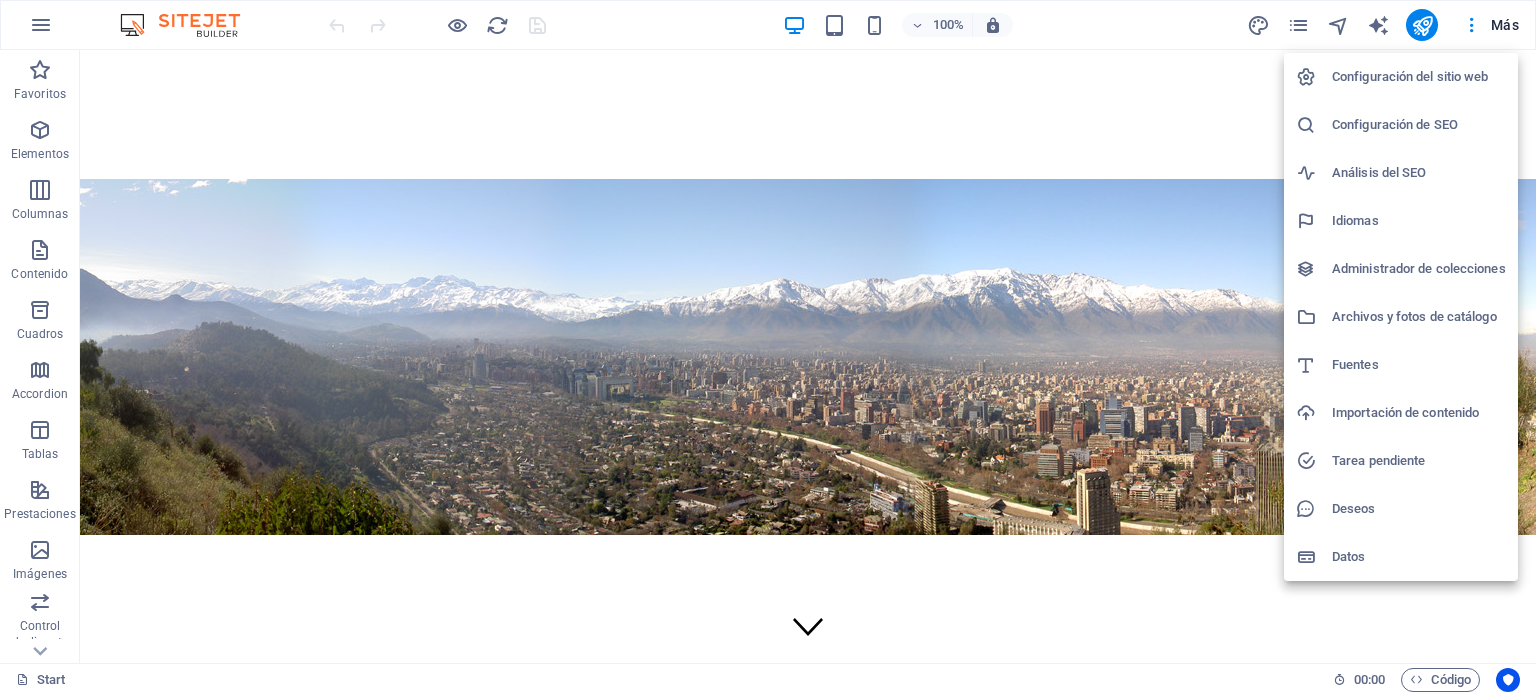click at bounding box center [768, 347] 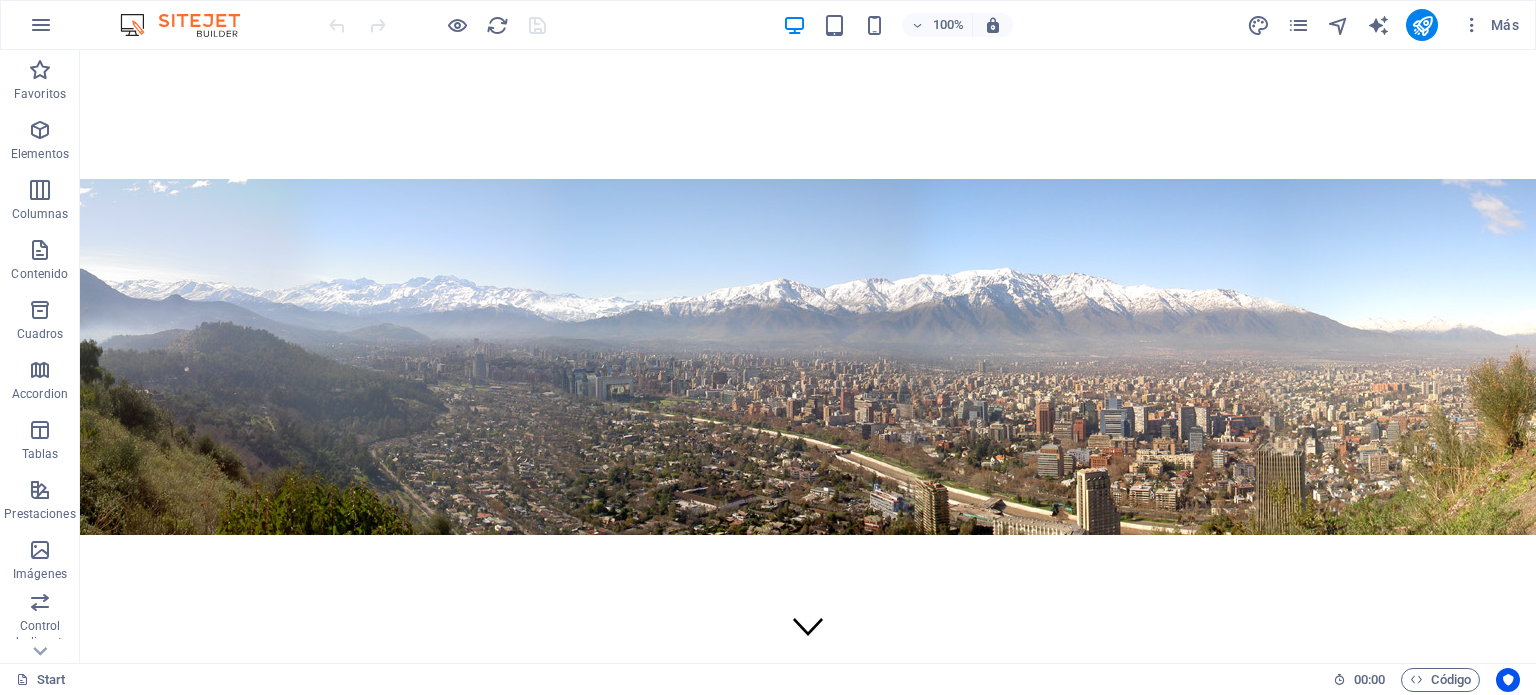 click at bounding box center [1472, 25] 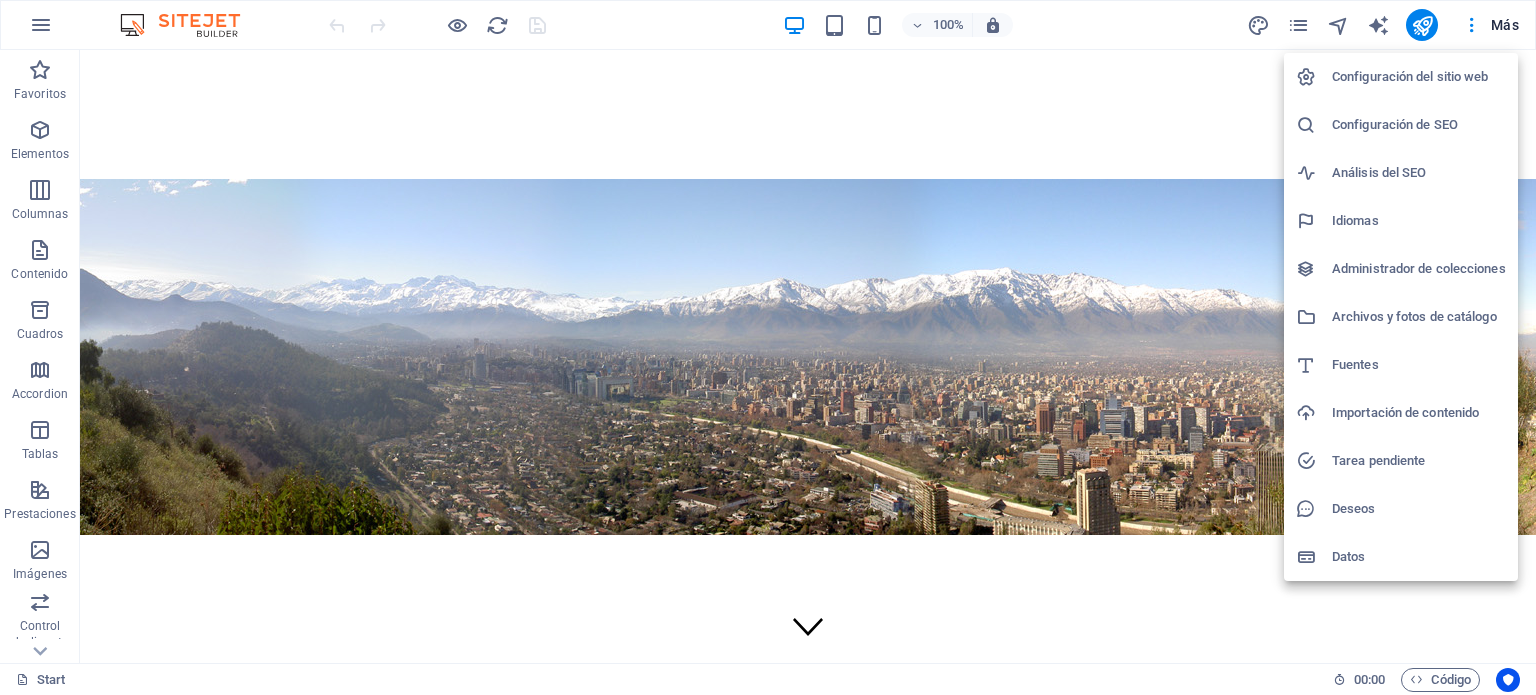 click on "Configuración del sitio web" at bounding box center (1419, 77) 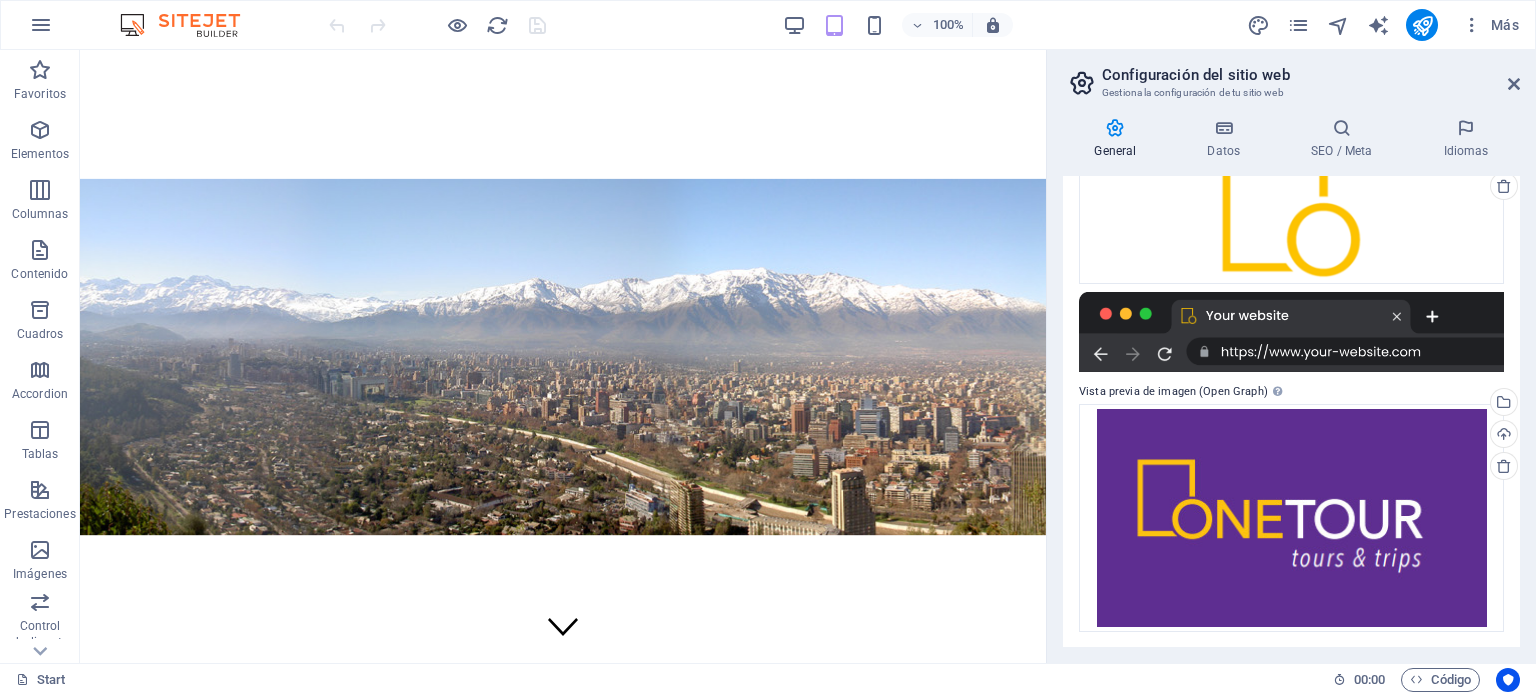 scroll, scrollTop: 0, scrollLeft: 0, axis: both 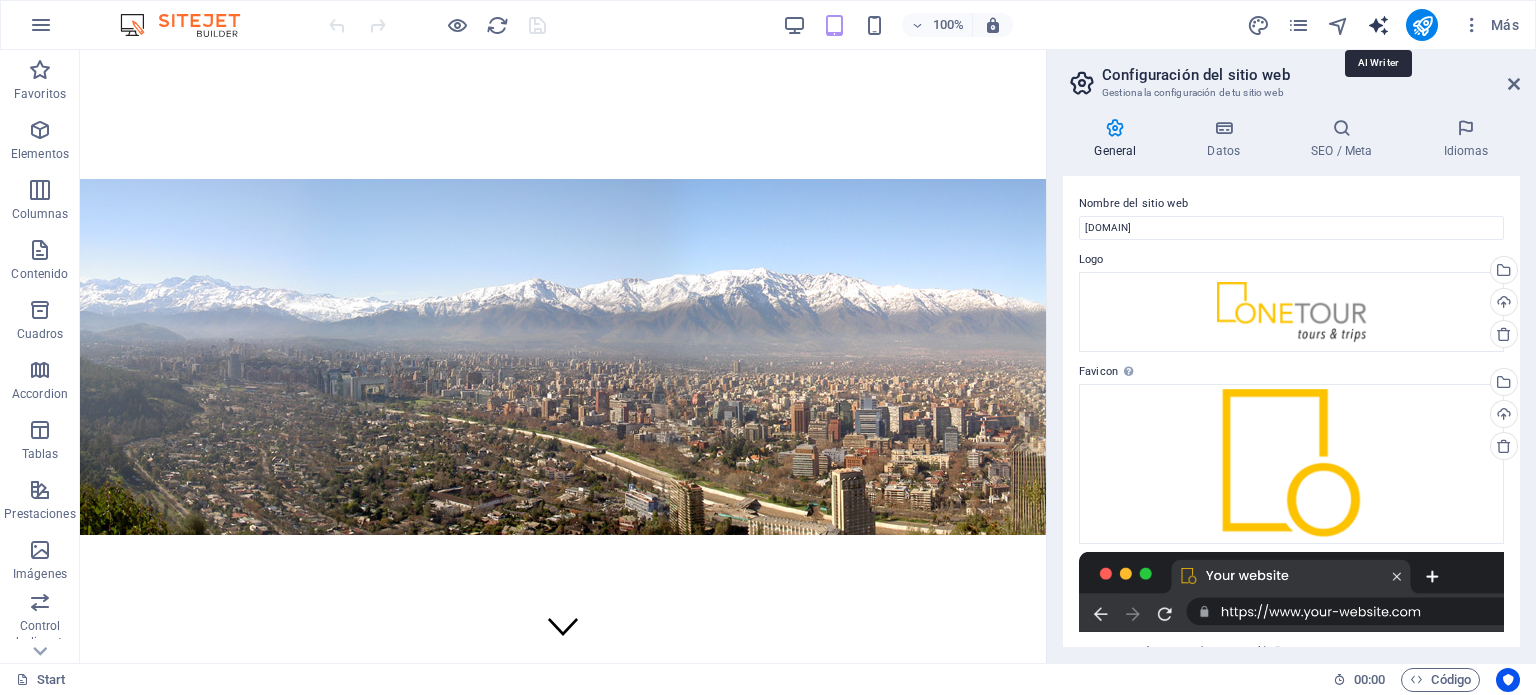click at bounding box center [1378, 25] 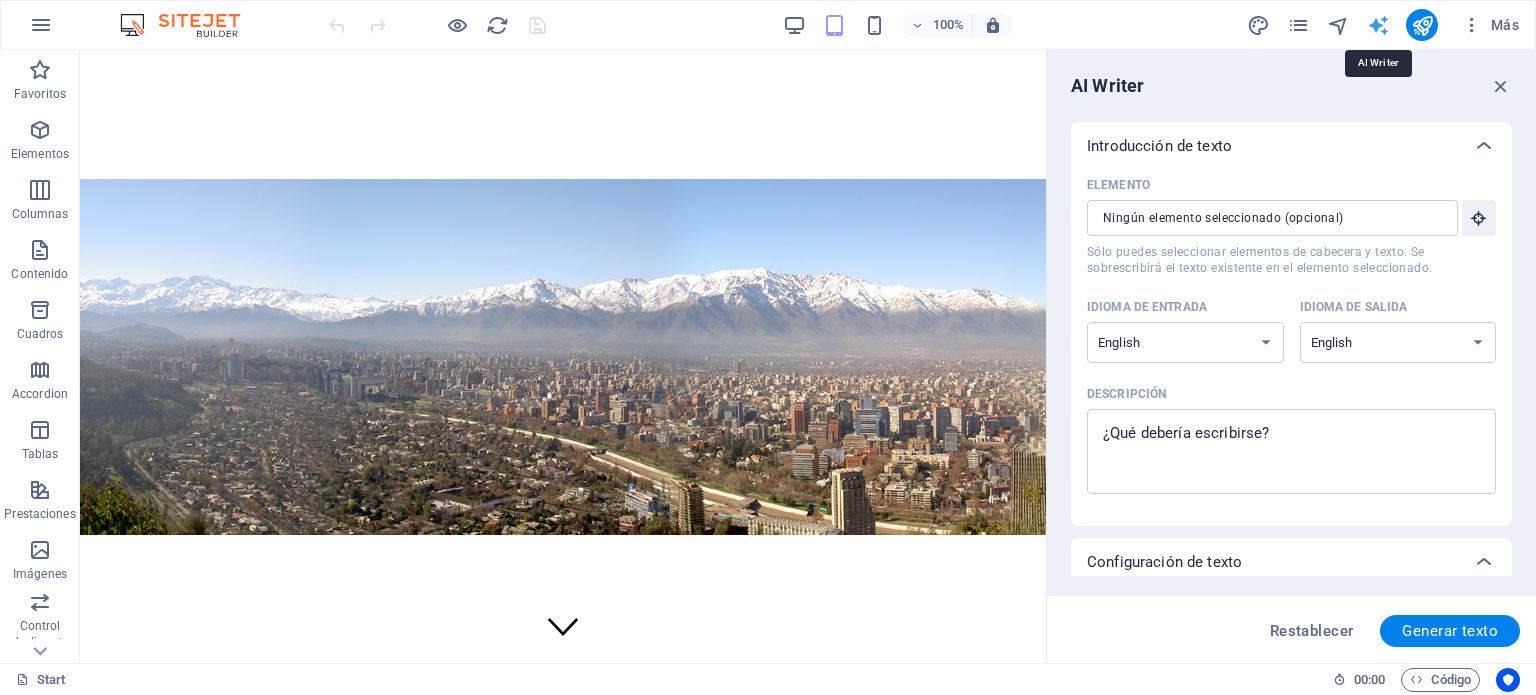 scroll, scrollTop: 0, scrollLeft: 0, axis: both 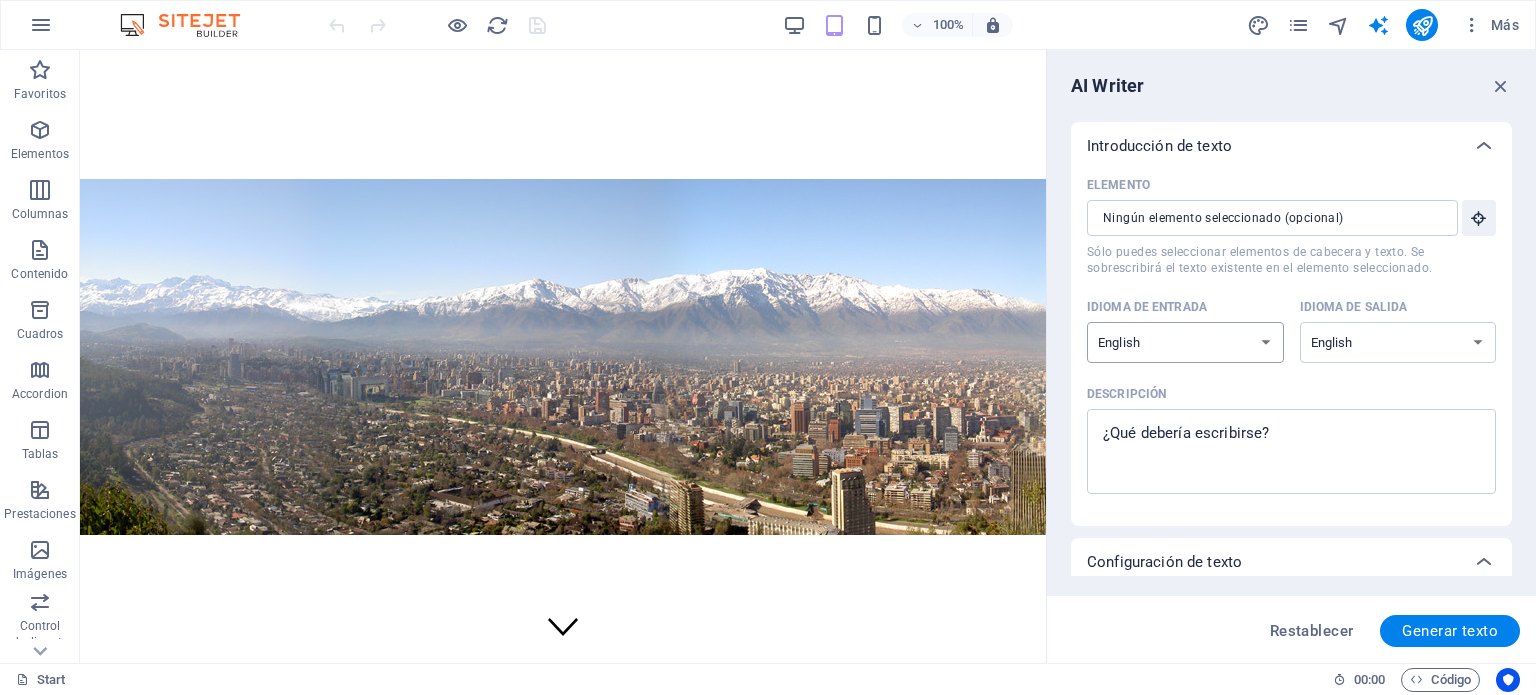 click on "Albanian Arabic Armenian Awadhi Azerbaijani Bashkir Basque Belarusian Bengali Bhojpuri Bosnian Brazilian Portuguese Bulgarian Cantonese (Yue) Catalan Chhattisgarhi Chinese Croatian Czech Danish Dogri Dutch English Estonian Faroese Finnish French Galician Georgian German Greek Gujarati Haryanvi Hindi Hungarian Indonesian Irish Italian Japanese Javanese Kannada Kashmiri Kazakh Konkani Korean Kyrgyz Latvian Lithuanian Macedonian Maithili Malay Maltese Mandarin Mandarin Chinese Marathi Marwari Min Nan Moldovan Mongolian Montenegrin Nepali Norwegian Oriya Pashto Persian (Farsi) Polish Portuguese Punjabi Rajasthani Romanian Russian Sanskrit Santali Serbian Sindhi Sinhala Slovak Slovene Slovenian Spanish Ukrainian Urdu Uzbek Vietnamese Welsh Wu" at bounding box center (1185, 342) 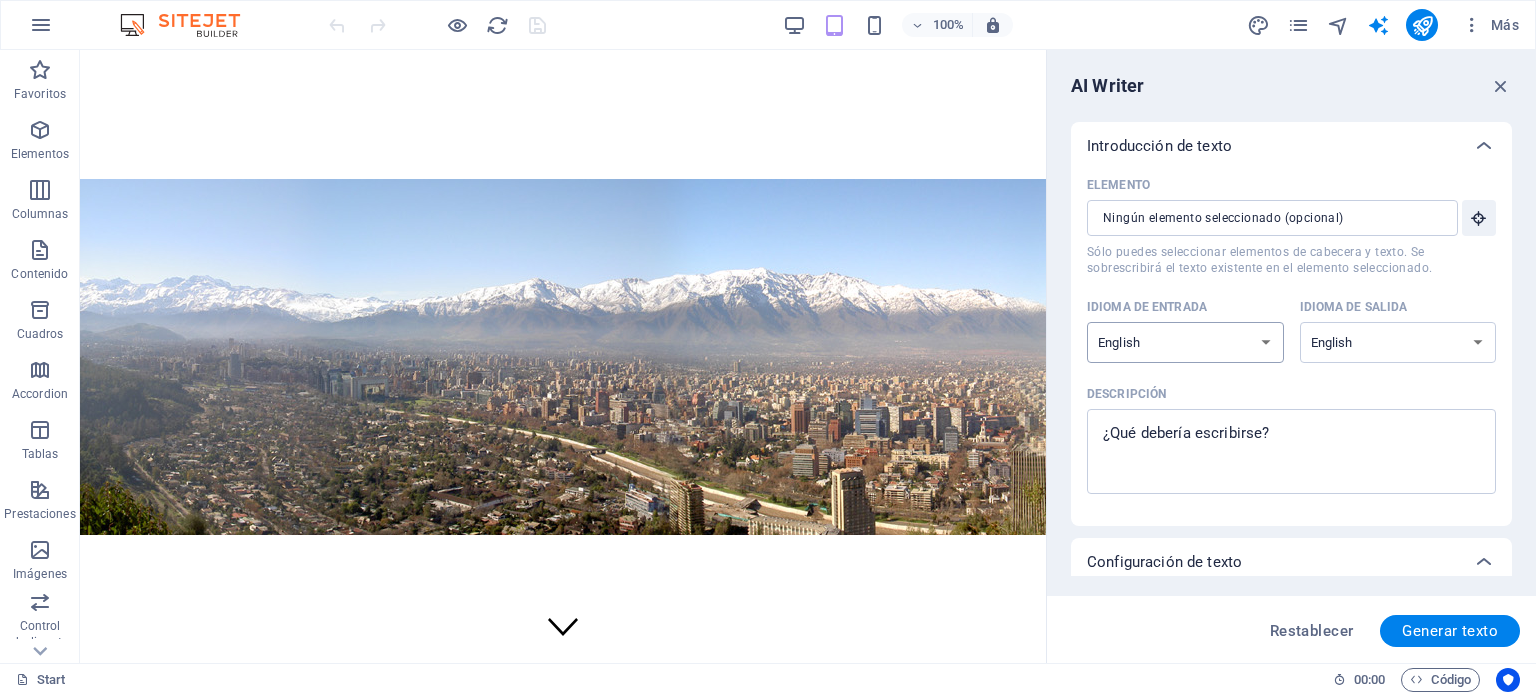 select on "Spanish" 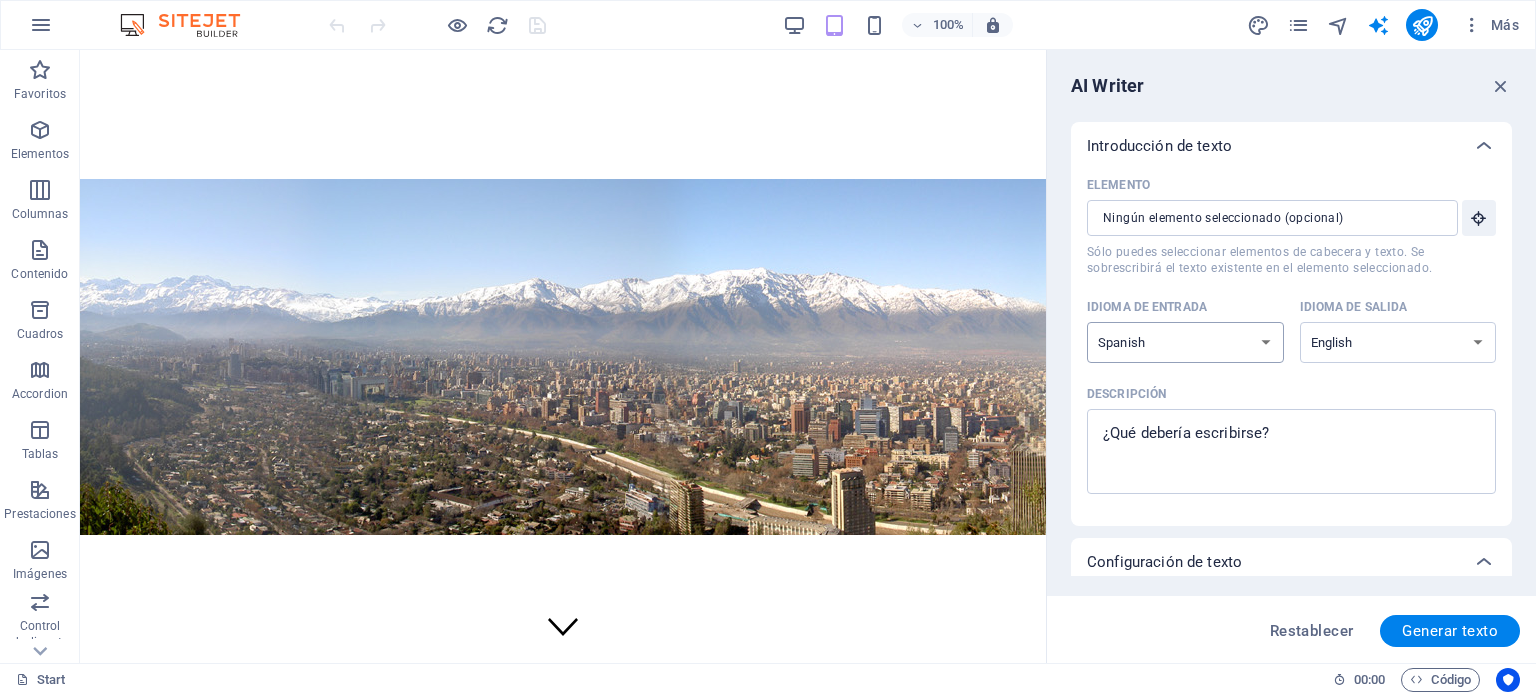 click on "Albanian Arabic Armenian Awadhi Azerbaijani Bashkir Basque Belarusian Bengali Bhojpuri Bosnian Brazilian Portuguese Bulgarian Cantonese (Yue) Catalan Chhattisgarhi Chinese Croatian Czech Danish Dogri Dutch English Estonian Faroese Finnish French Galician Georgian German Greek Gujarati Haryanvi Hindi Hungarian Indonesian Irish Italian Japanese Javanese Kannada Kashmiri Kazakh Konkani Korean Kyrgyz Latvian Lithuanian Macedonian Maithili Malay Maltese Mandarin Mandarin Chinese Marathi Marwari Min Nan Moldovan Mongolian Montenegrin Nepali Norwegian Oriya Pashto Persian (Farsi) Polish Portuguese Punjabi Rajasthani Romanian Russian Sanskrit Santali Serbian Sindhi Sinhala Slovak Slovene Slovenian Spanish Ukrainian Urdu Uzbek Vietnamese Welsh Wu" at bounding box center (1185, 342) 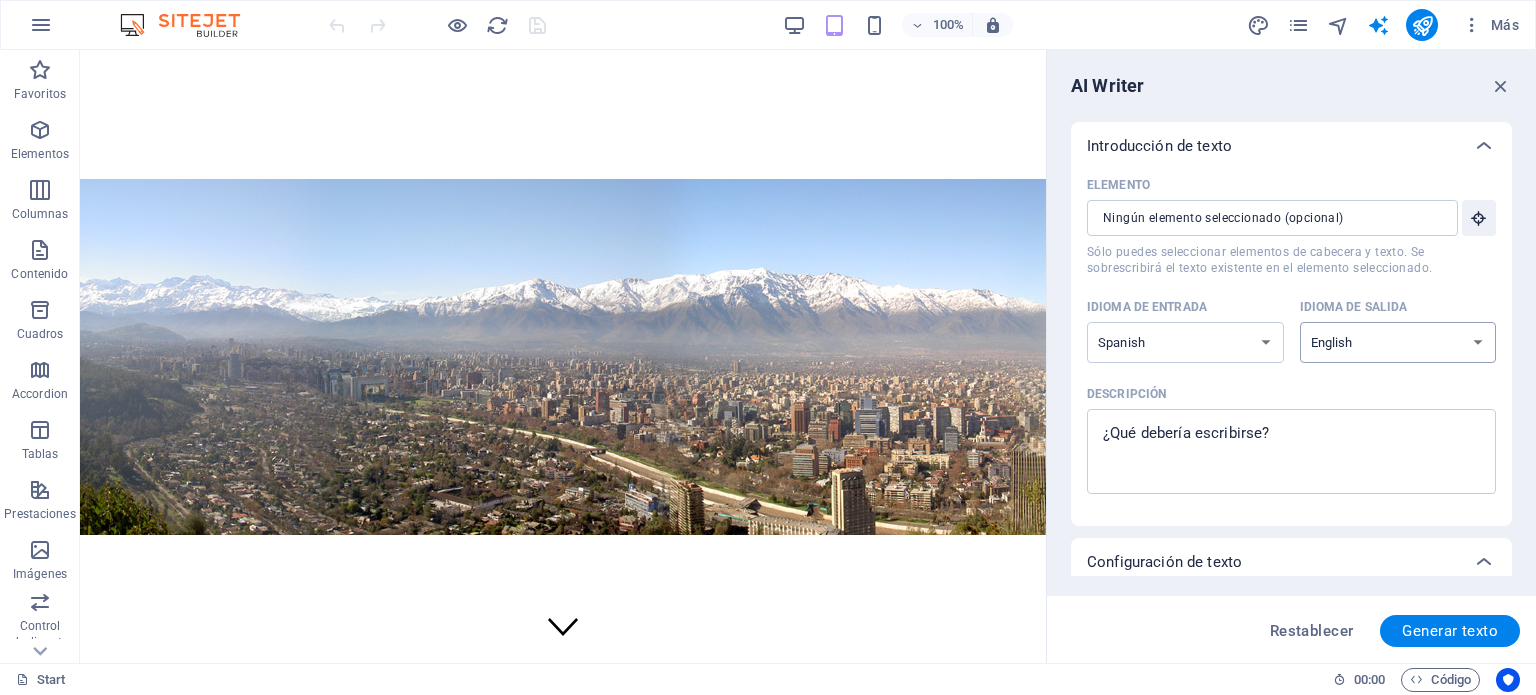 click on "Albanian Arabic Armenian Awadhi Azerbaijani Bashkir Basque Belarusian Bengali Bhojpuri Bosnian Brazilian Portuguese Bulgarian Cantonese (Yue) Catalan Chhattisgarhi Chinese Croatian Czech Danish Dogri Dutch English Estonian Faroese Finnish French Galician Georgian German Greek Gujarati Haryanvi Hindi Hungarian Indonesian Irish Italian Japanese Javanese Kannada Kashmiri Kazakh Konkani Korean Kyrgyz Latvian Lithuanian Macedonian Maithili Malay Maltese Mandarin Mandarin Chinese Marathi Marwari Min Nan Moldovan Mongolian Montenegrin Nepali Norwegian Oriya Pashto Persian (Farsi) Polish Portuguese Punjabi Rajasthani Romanian Russian Sanskrit Santali Serbian Sindhi Sinhala Slovak Slovene Slovenian Spanish Ukrainian Urdu Uzbek Vietnamese Welsh Wu" at bounding box center [1398, 342] 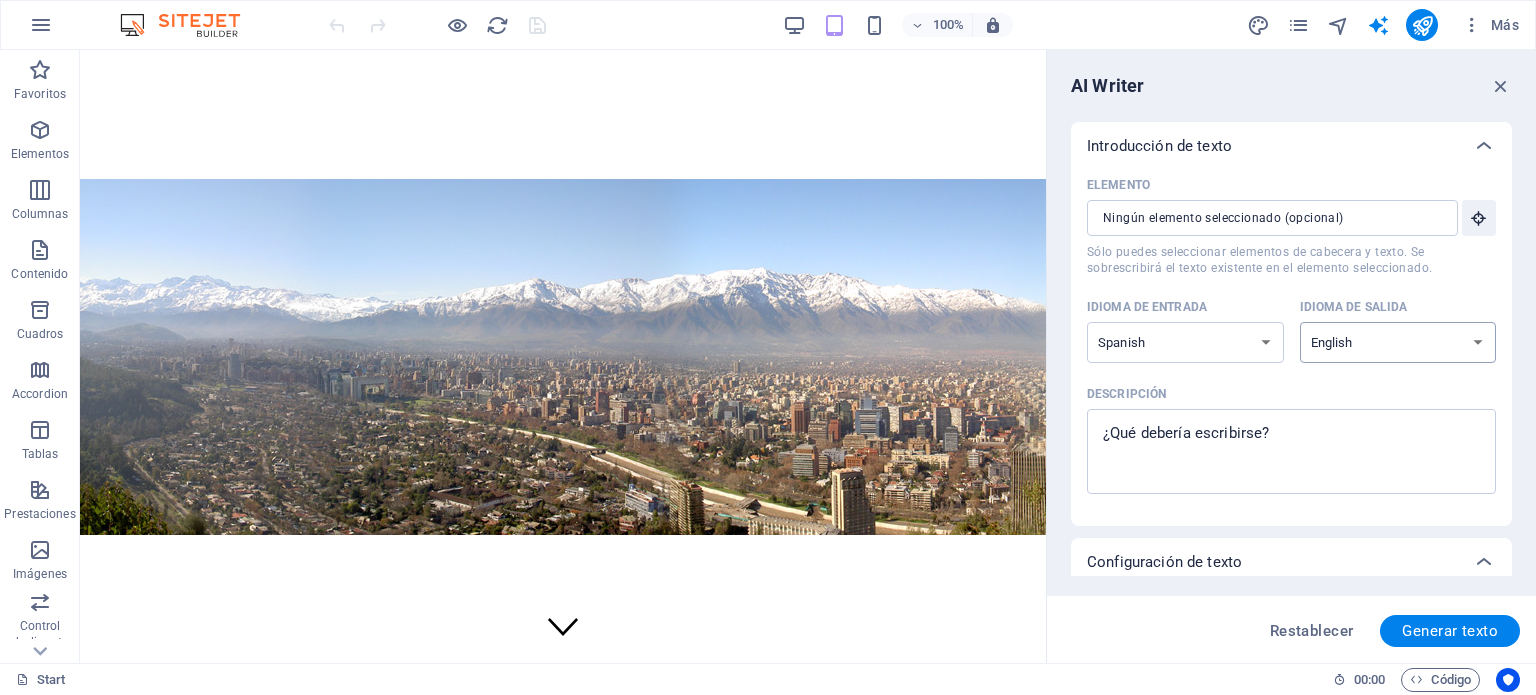 select on "Spanish" 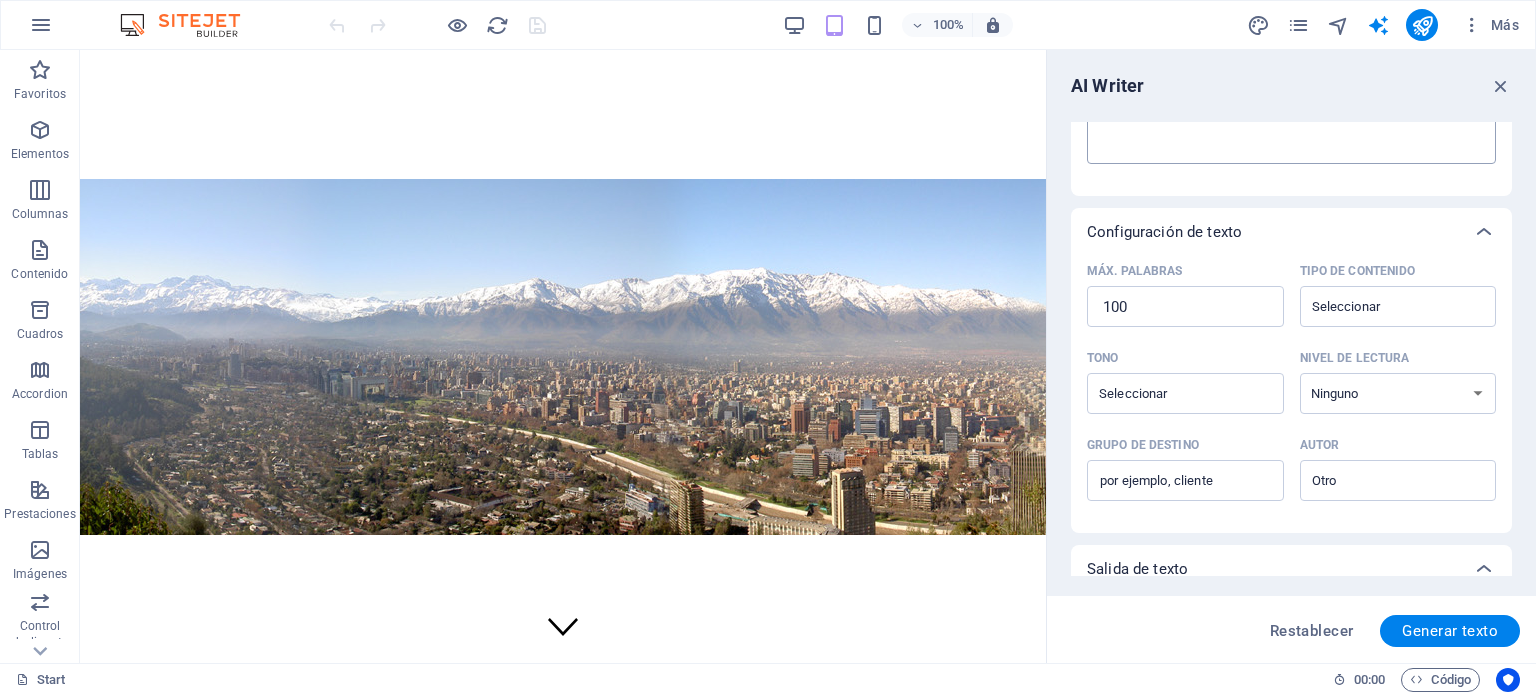 scroll, scrollTop: 333, scrollLeft: 0, axis: vertical 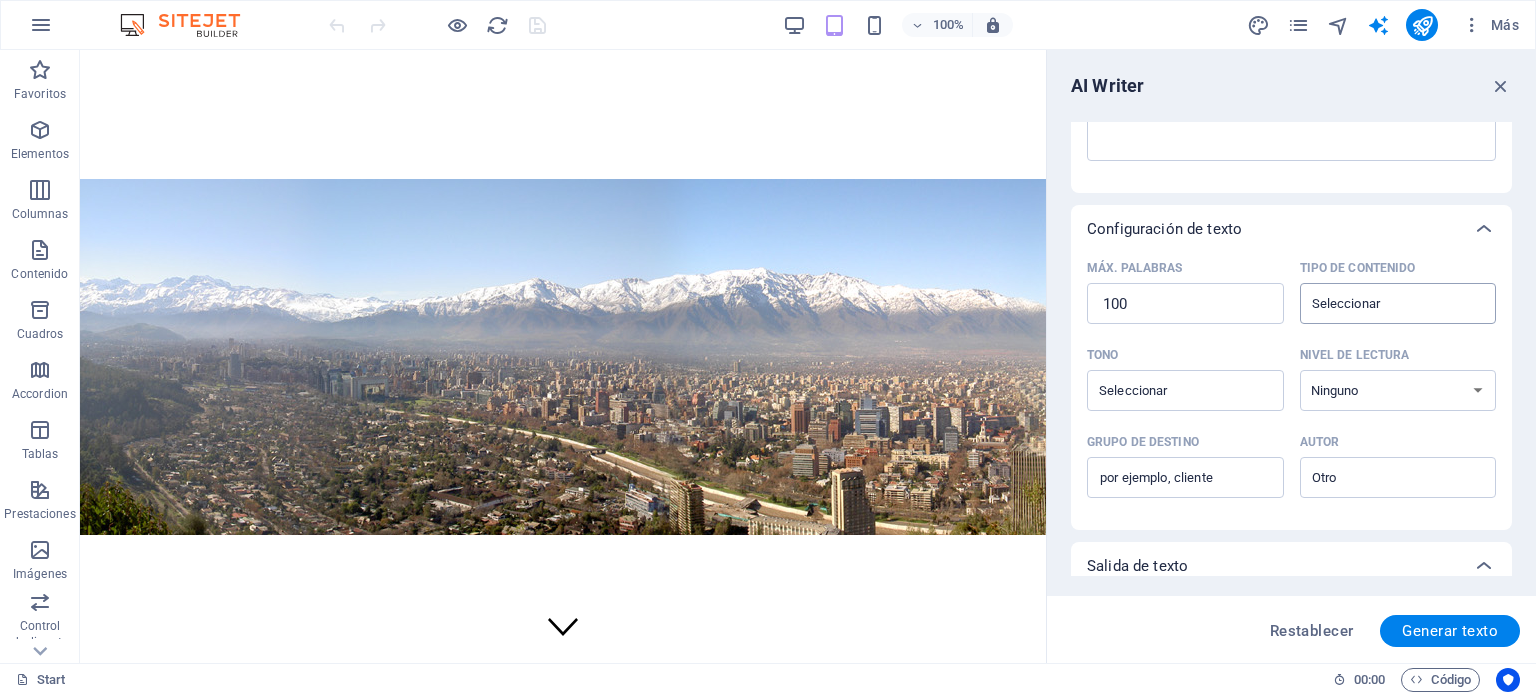 click on "Tipo de contenido ​" at bounding box center [1382, 303] 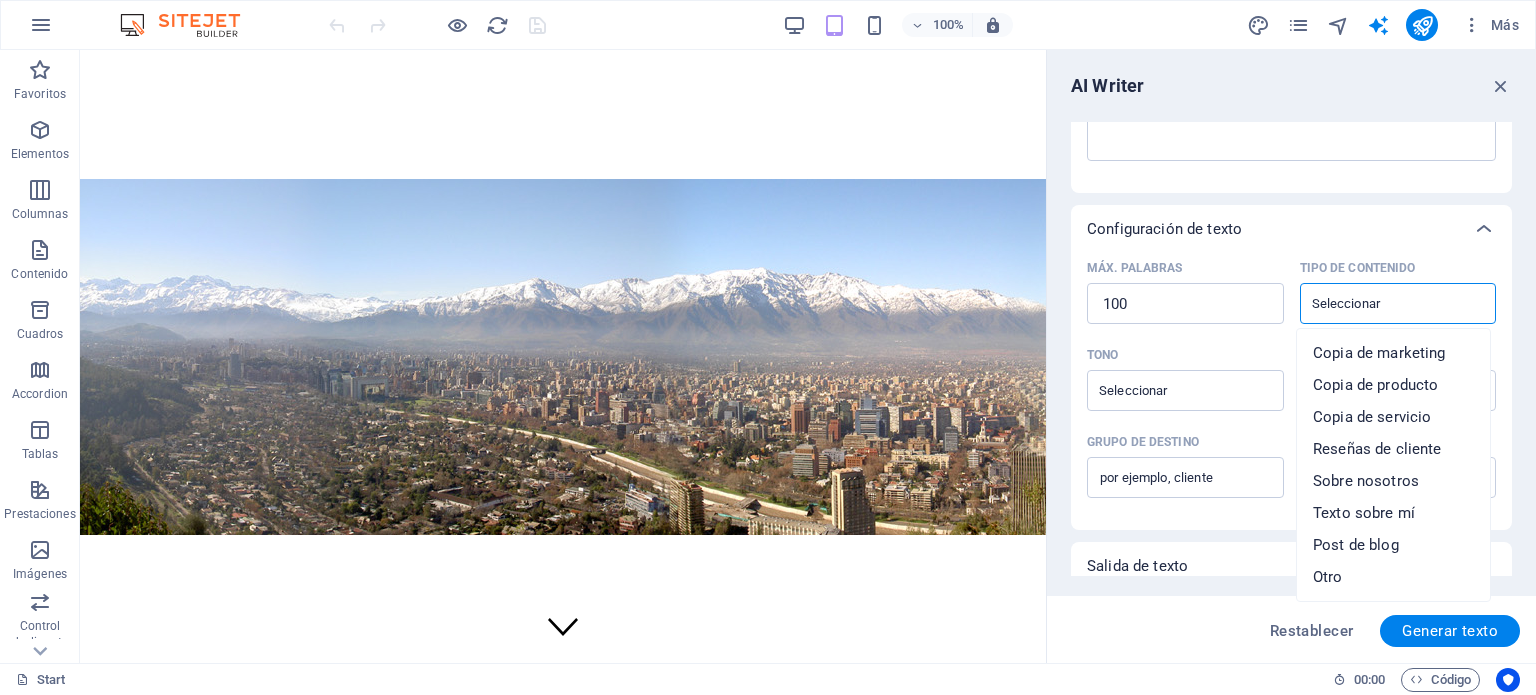 click on "Configuración de texto" at bounding box center [1291, 229] 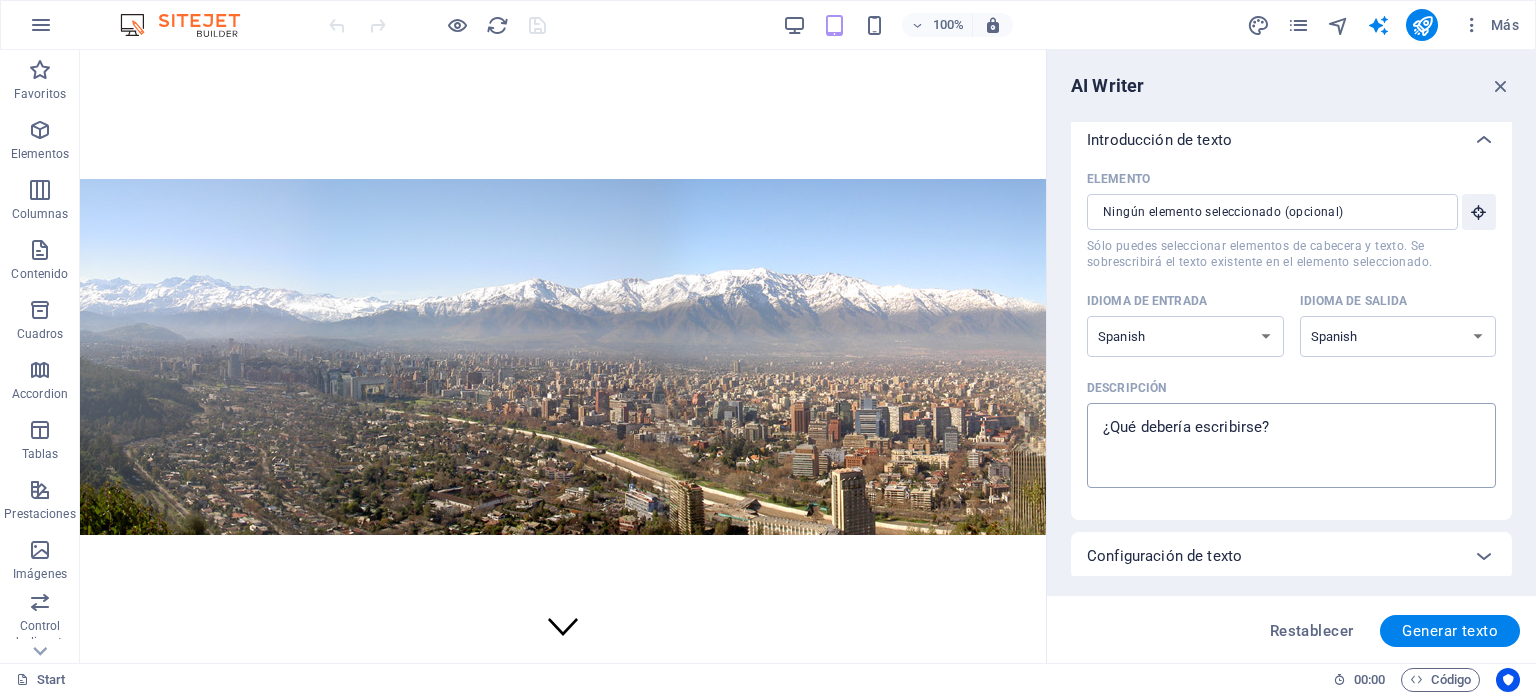 scroll, scrollTop: 0, scrollLeft: 0, axis: both 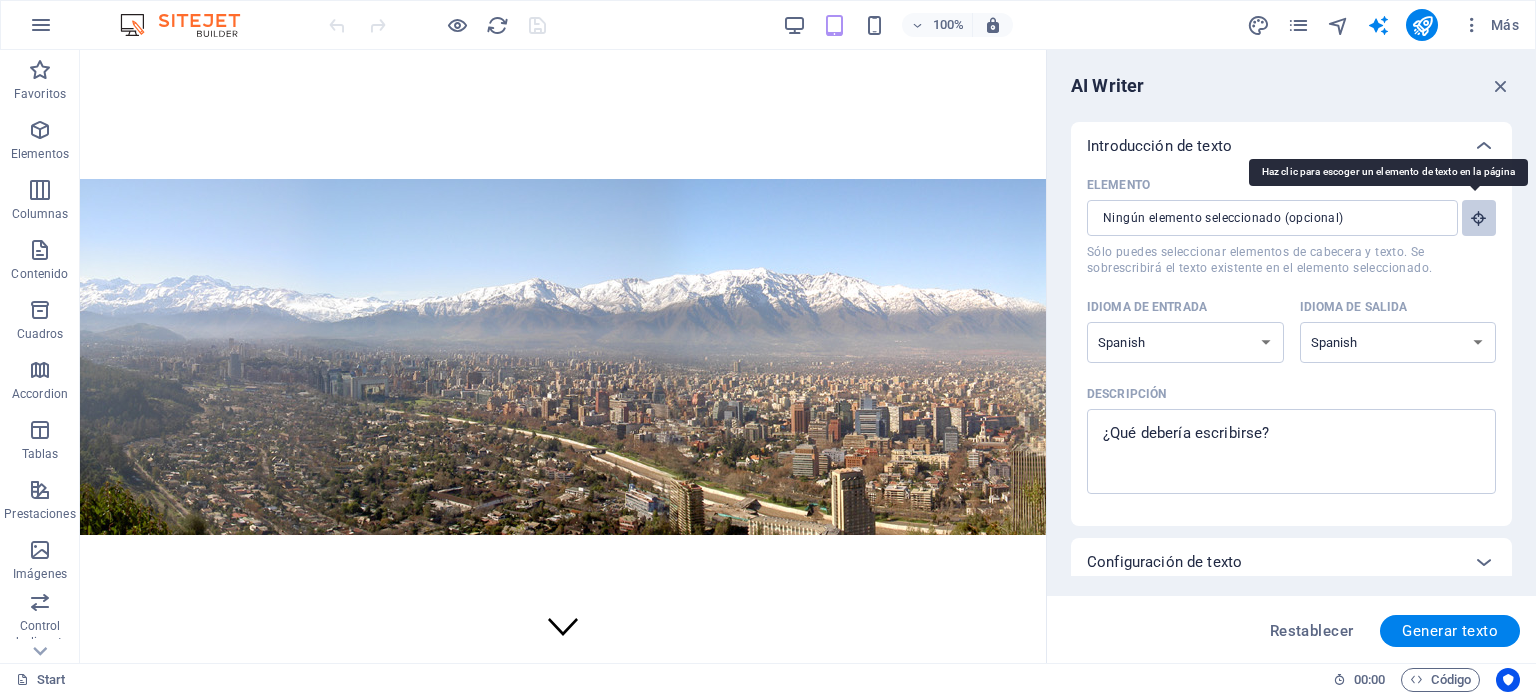 click at bounding box center (1479, 218) 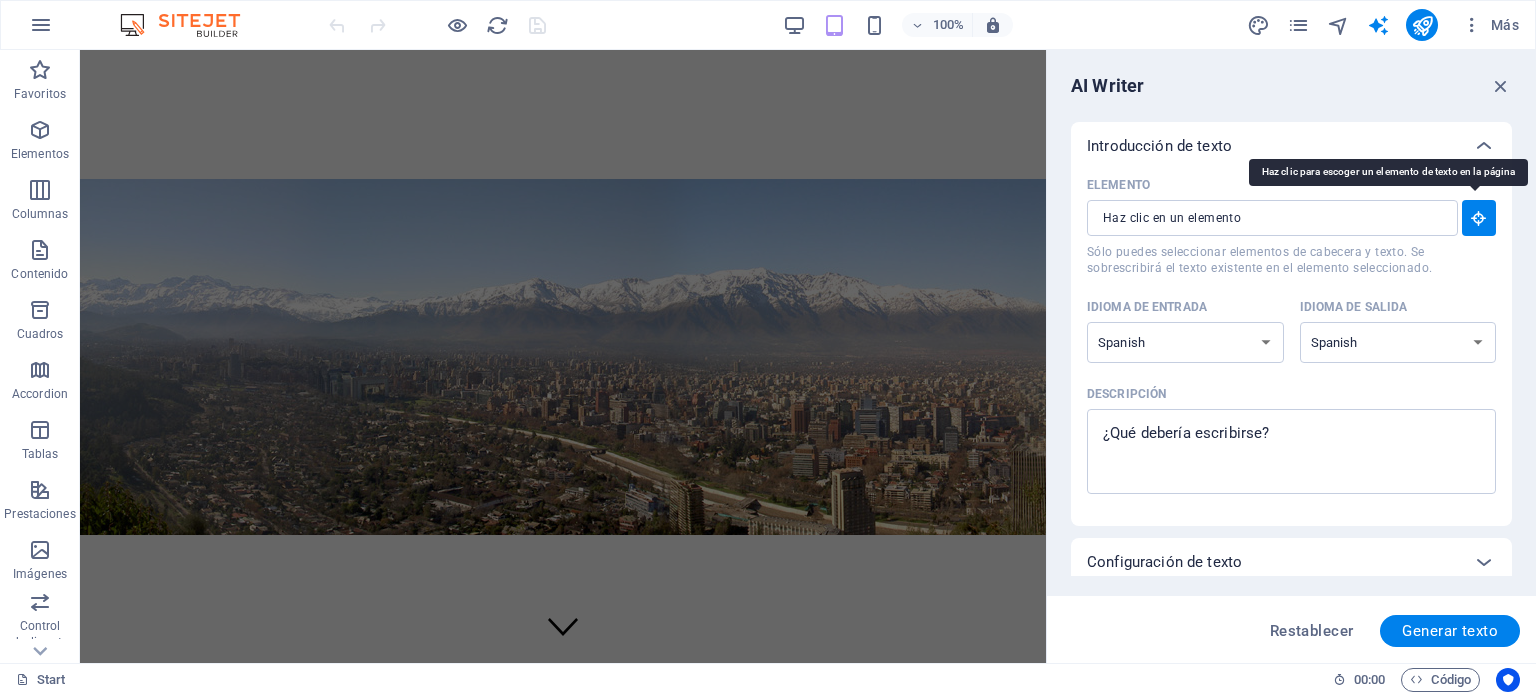 click at bounding box center (1479, 218) 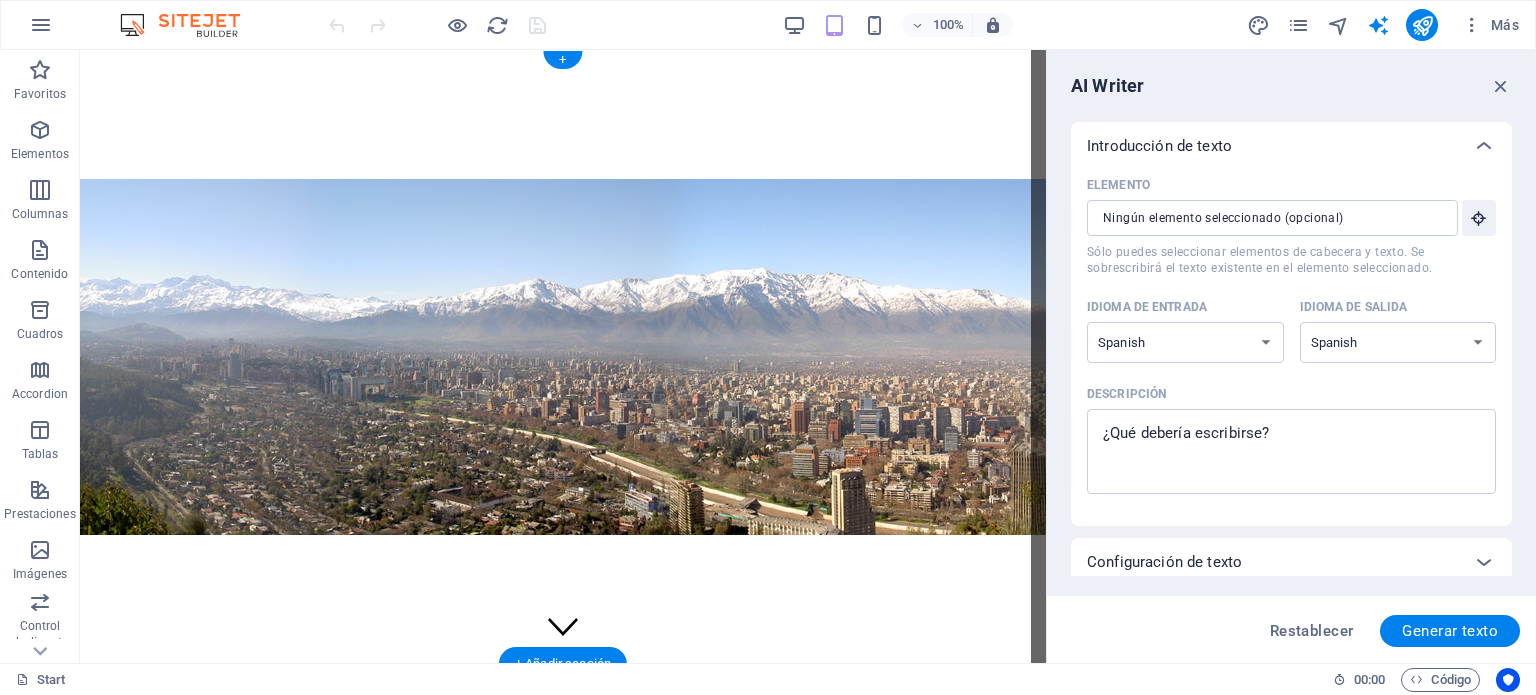 scroll, scrollTop: 0, scrollLeft: 0, axis: both 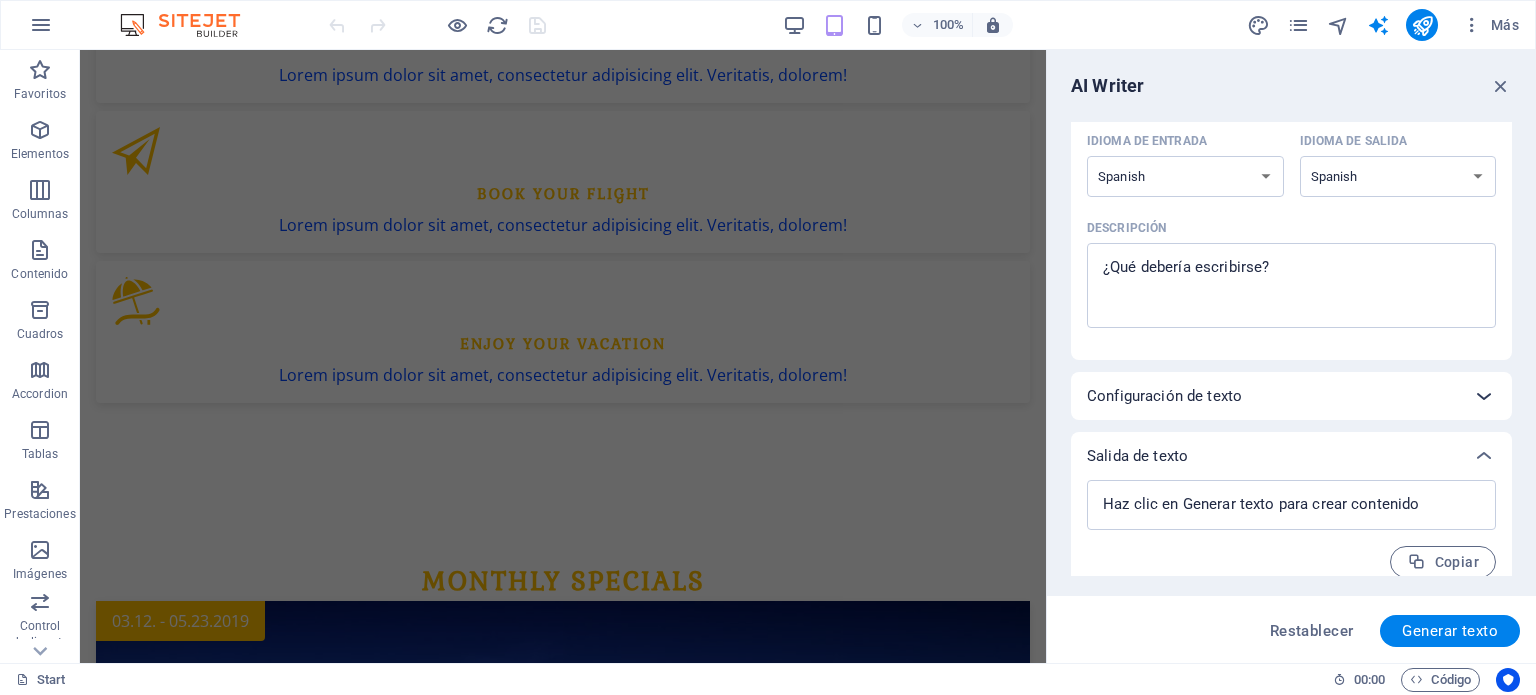 click at bounding box center (1484, 396) 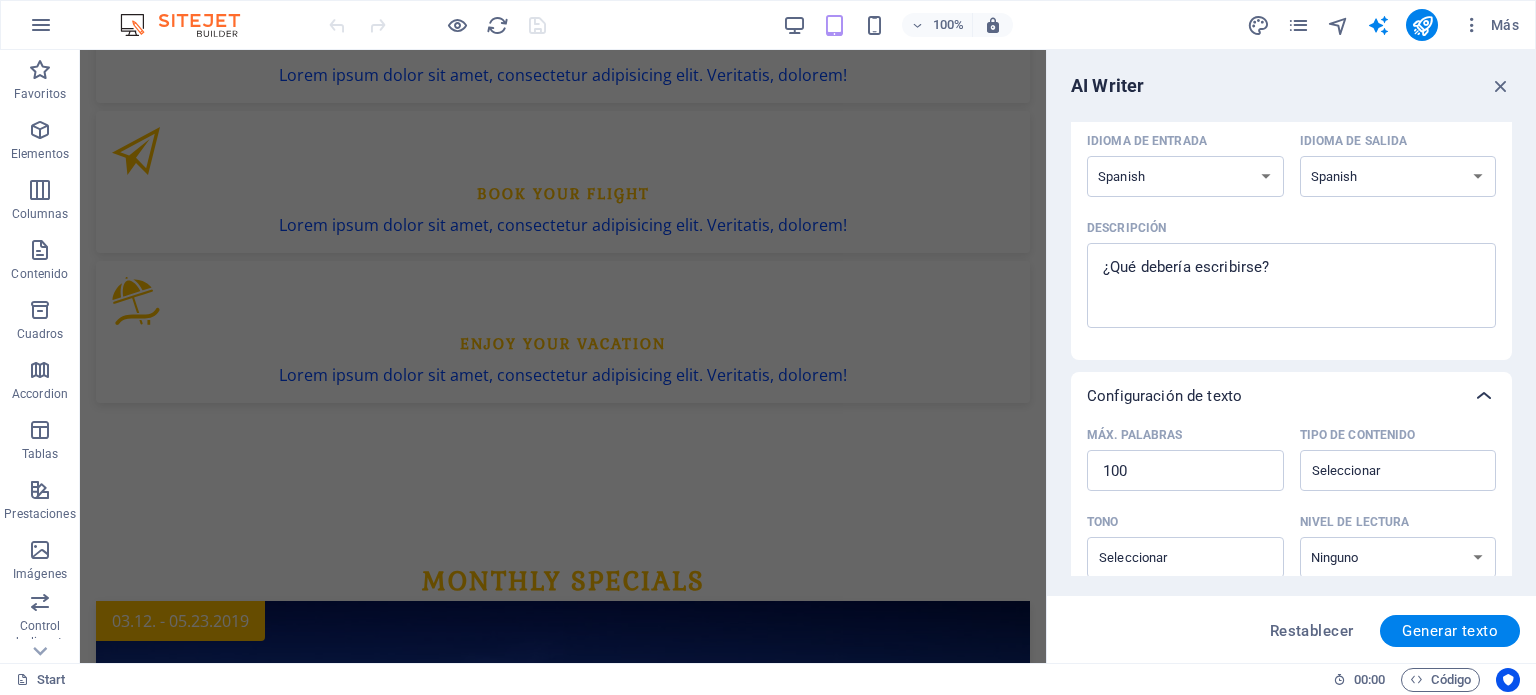 click at bounding box center (1484, 396) 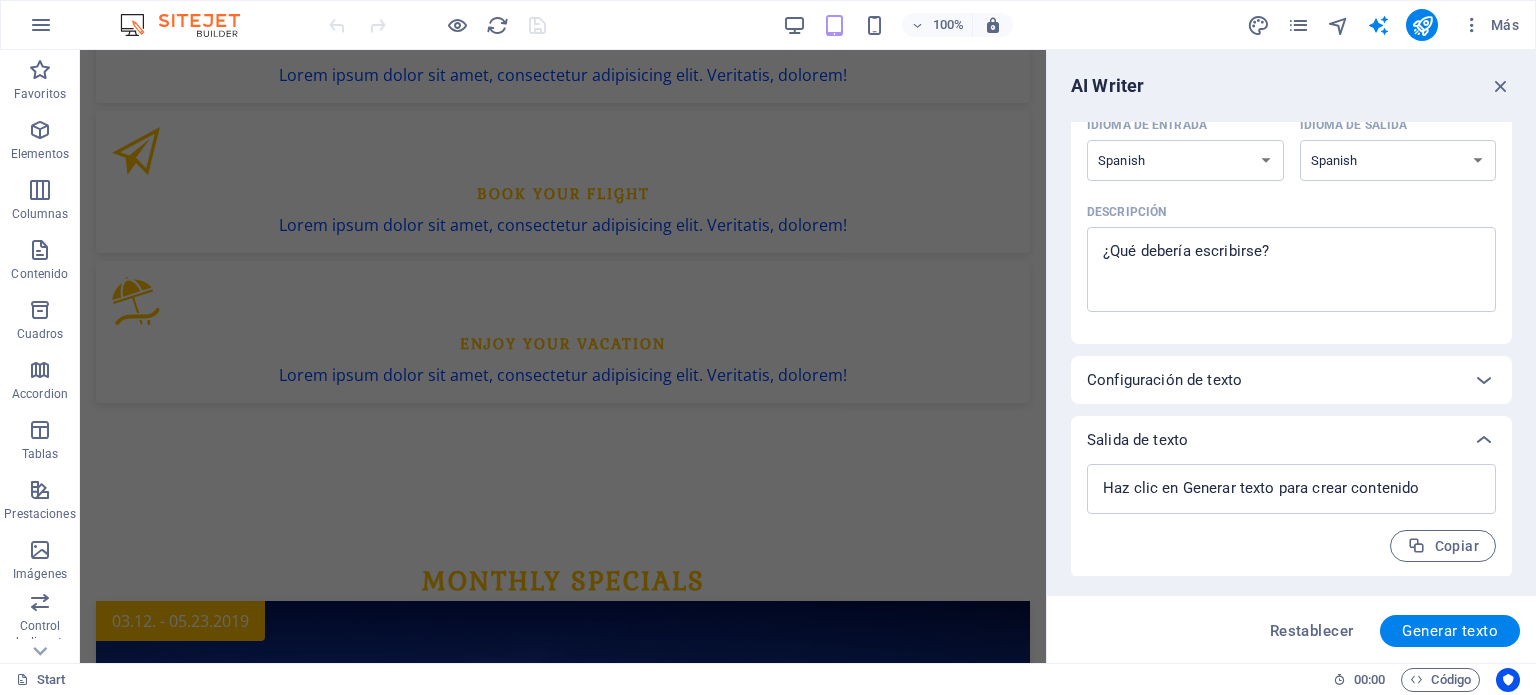 scroll, scrollTop: 183, scrollLeft: 0, axis: vertical 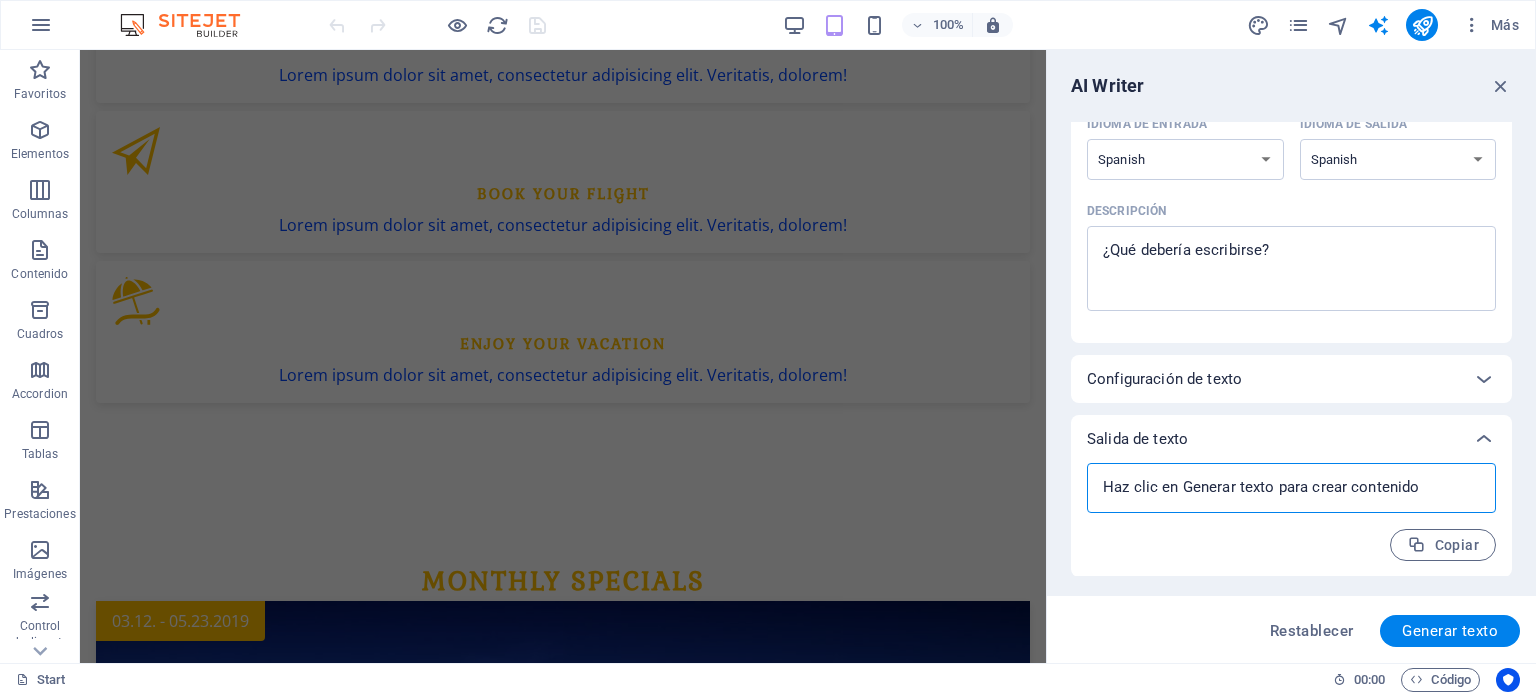 click at bounding box center [1291, 488] 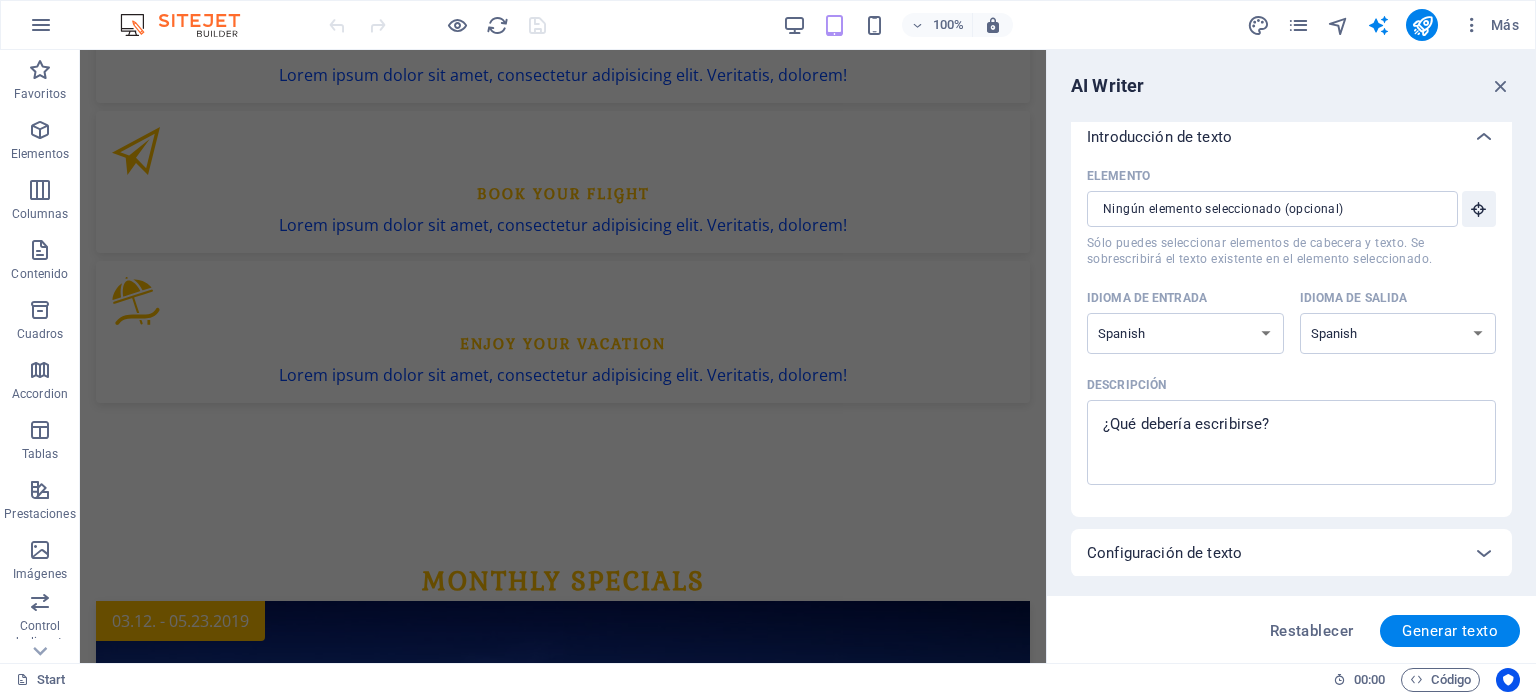 scroll, scrollTop: 0, scrollLeft: 0, axis: both 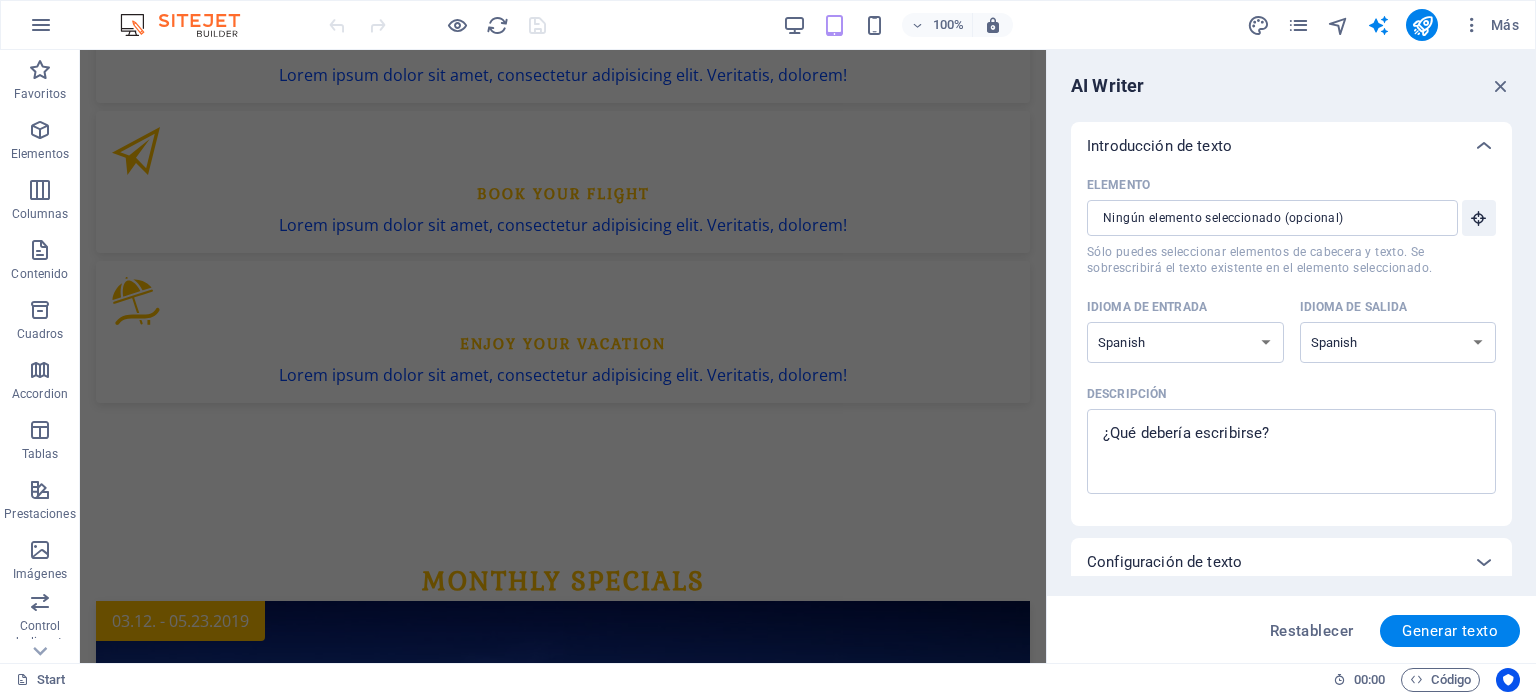 type on "x" 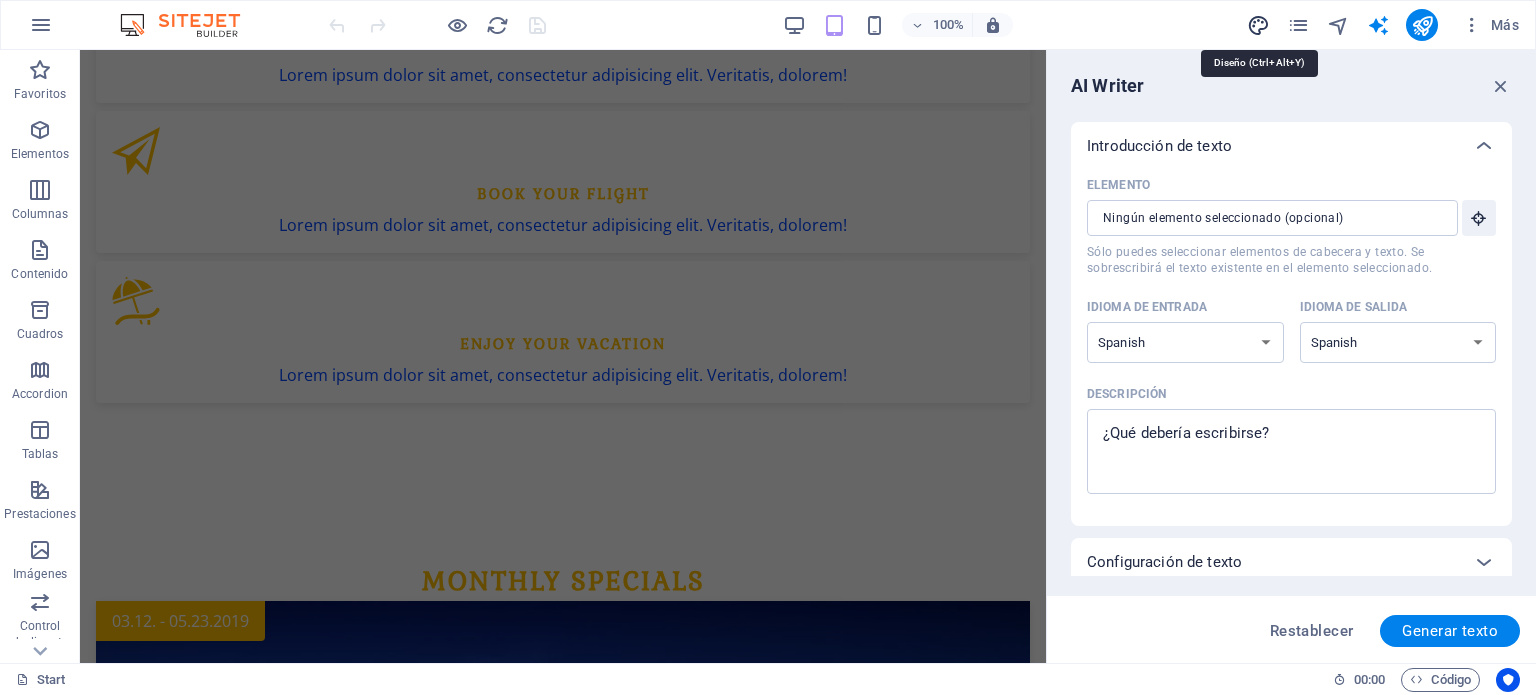 click at bounding box center (1258, 25) 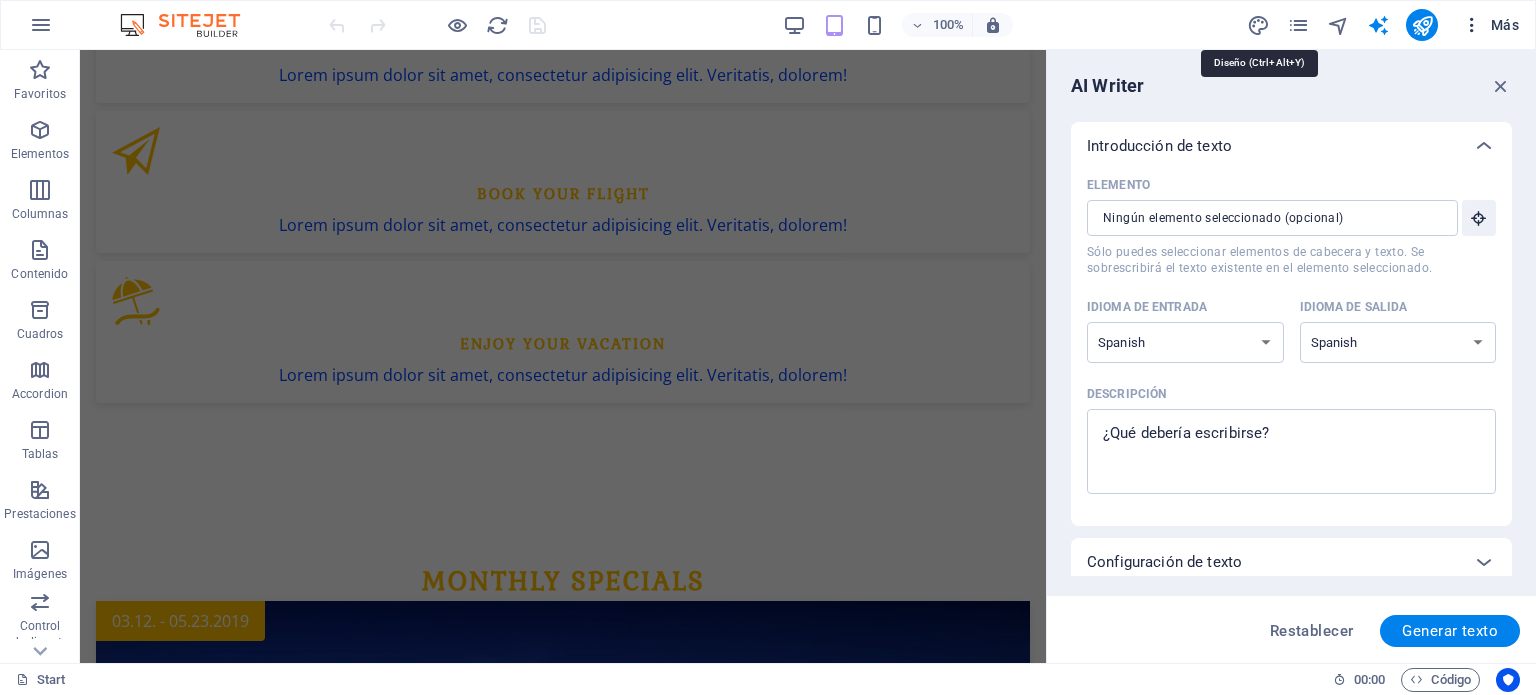 select on "px" 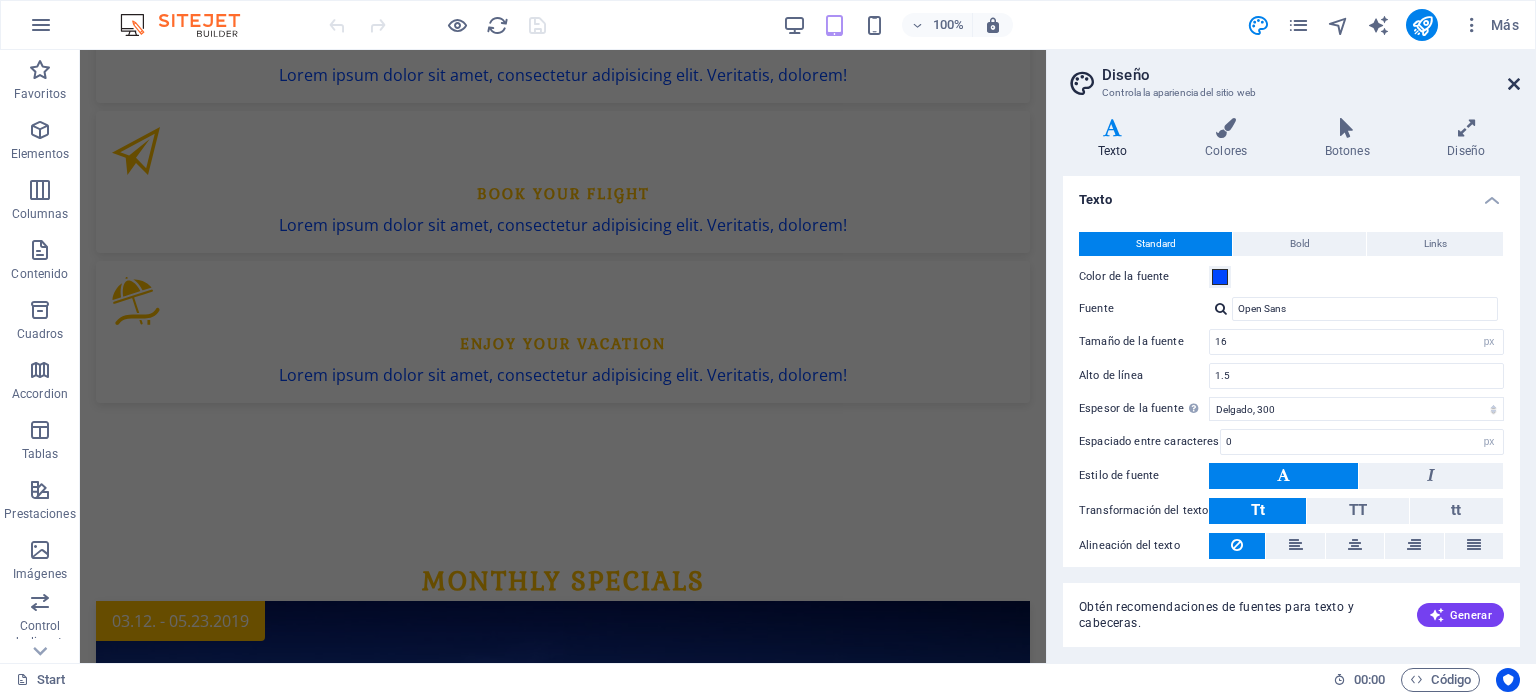click at bounding box center (1514, 84) 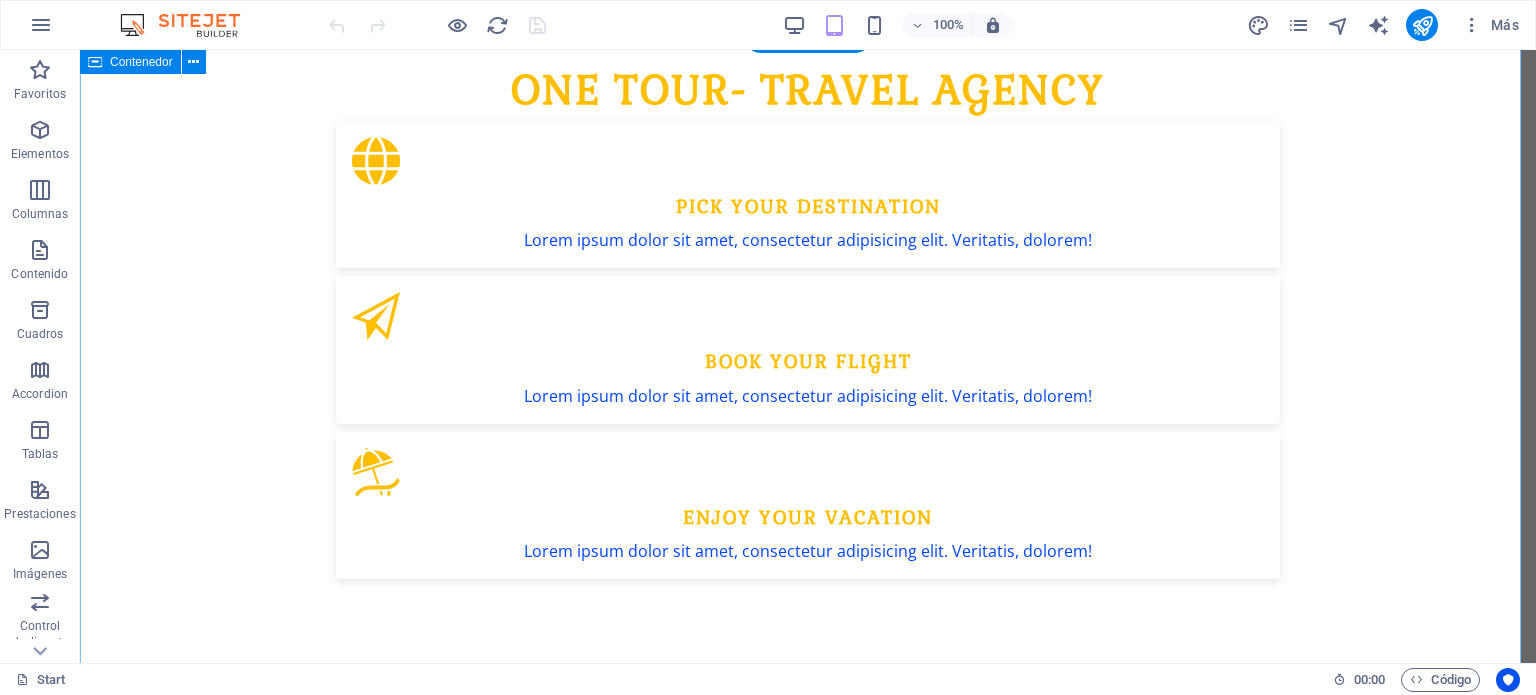 scroll, scrollTop: 1708, scrollLeft: 0, axis: vertical 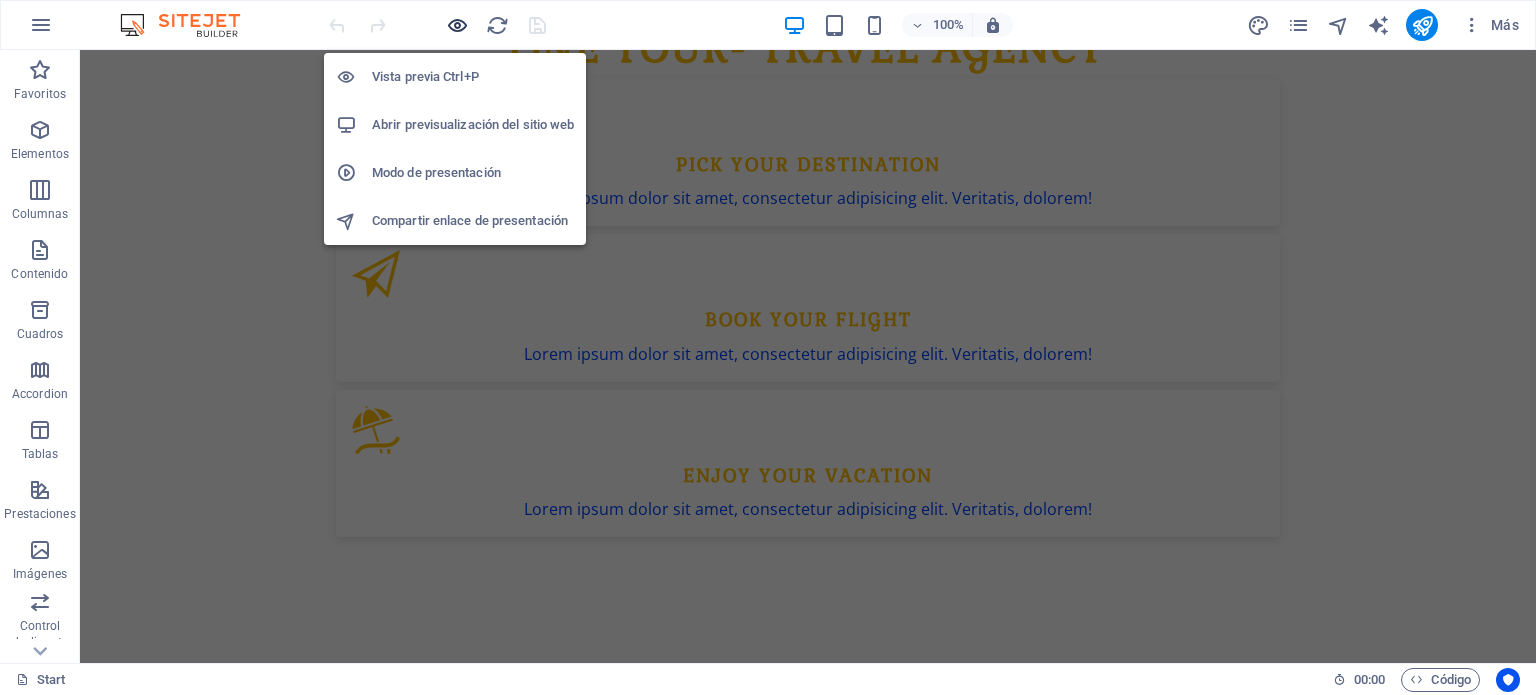 click at bounding box center [457, 25] 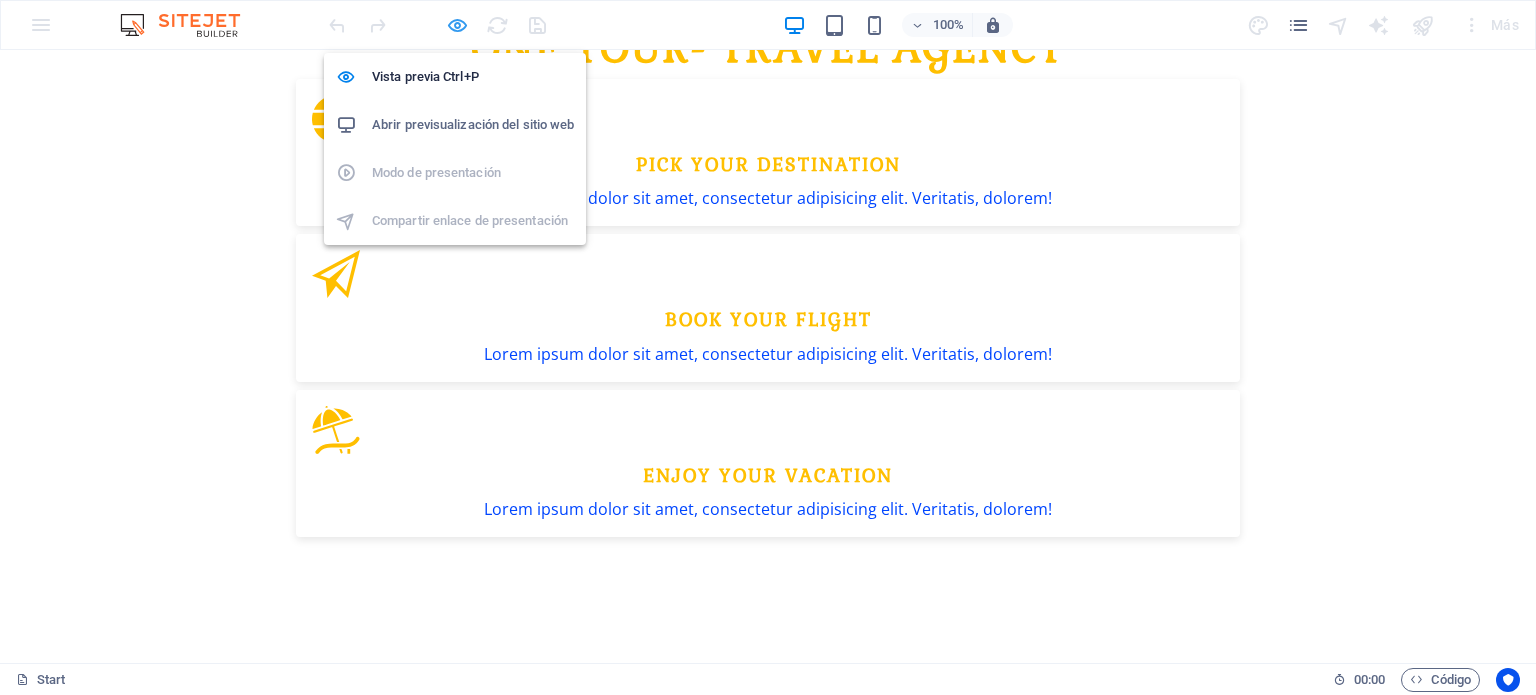 click at bounding box center (457, 25) 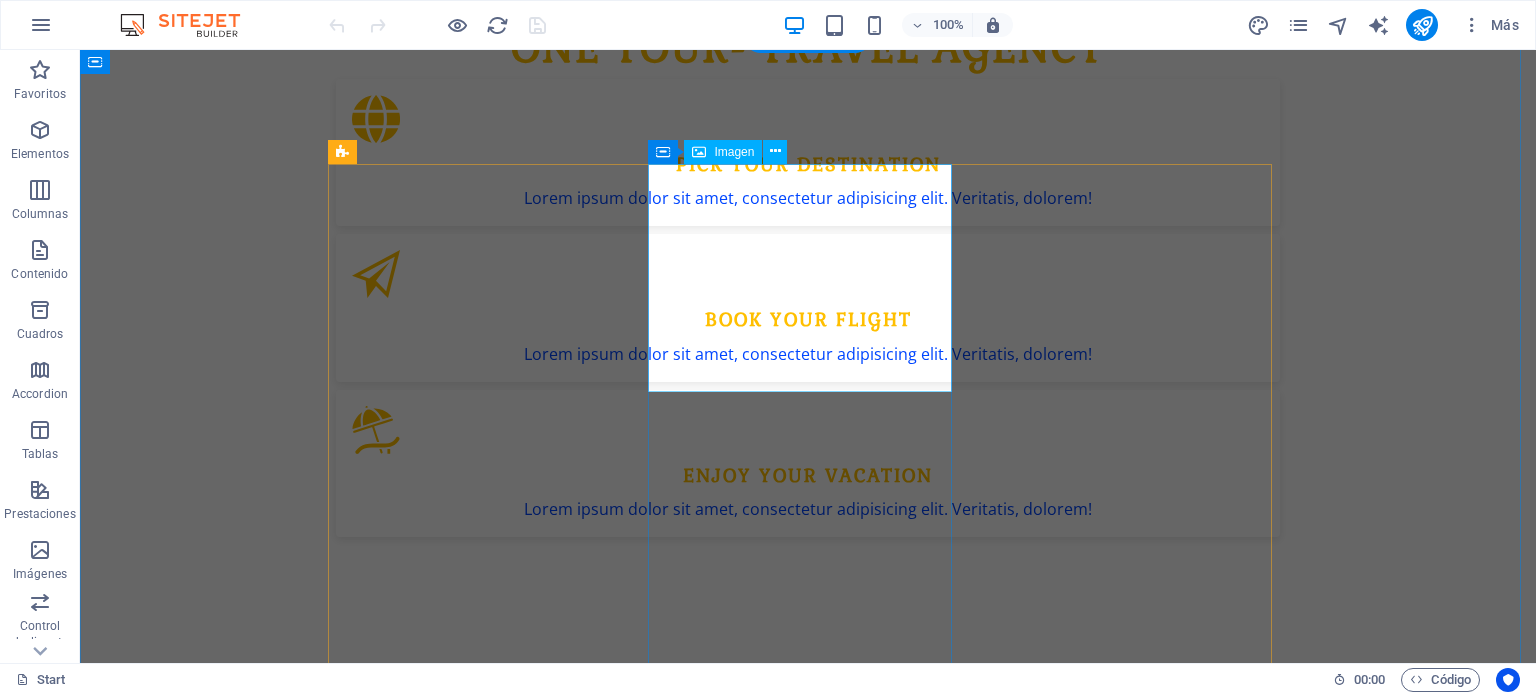 click at bounding box center [808, 2199] 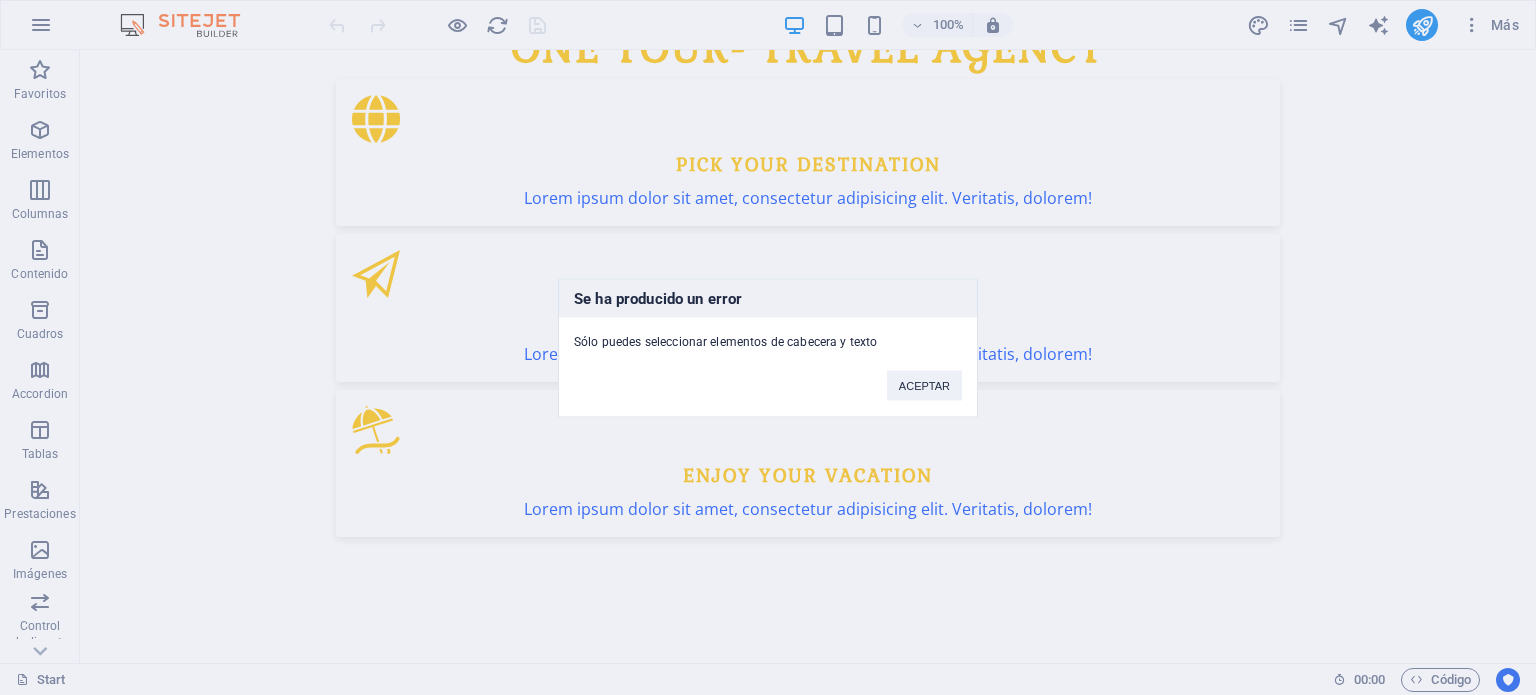 click on "Se ha producido un error Sólo puedes seleccionar elementos de cabecera y texto ACEPTAR" at bounding box center (768, 347) 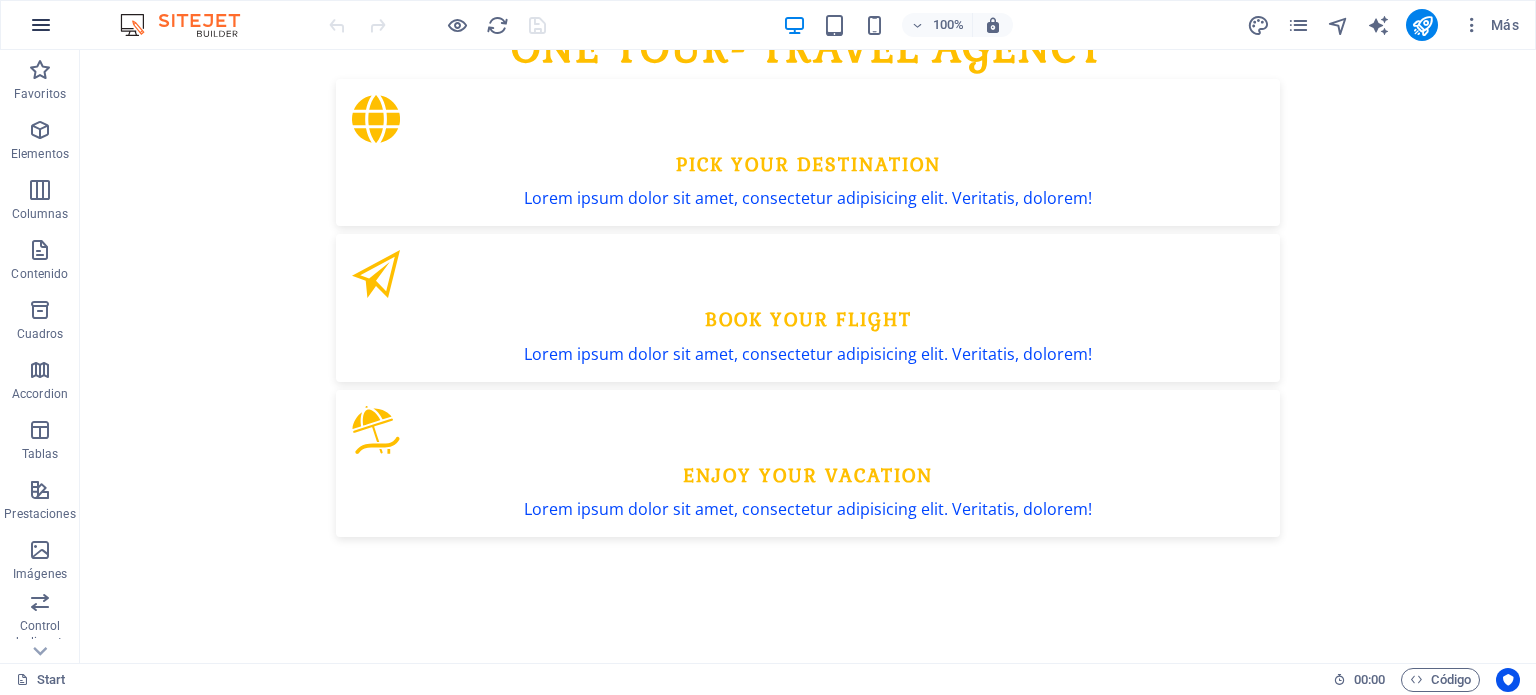 click at bounding box center [41, 25] 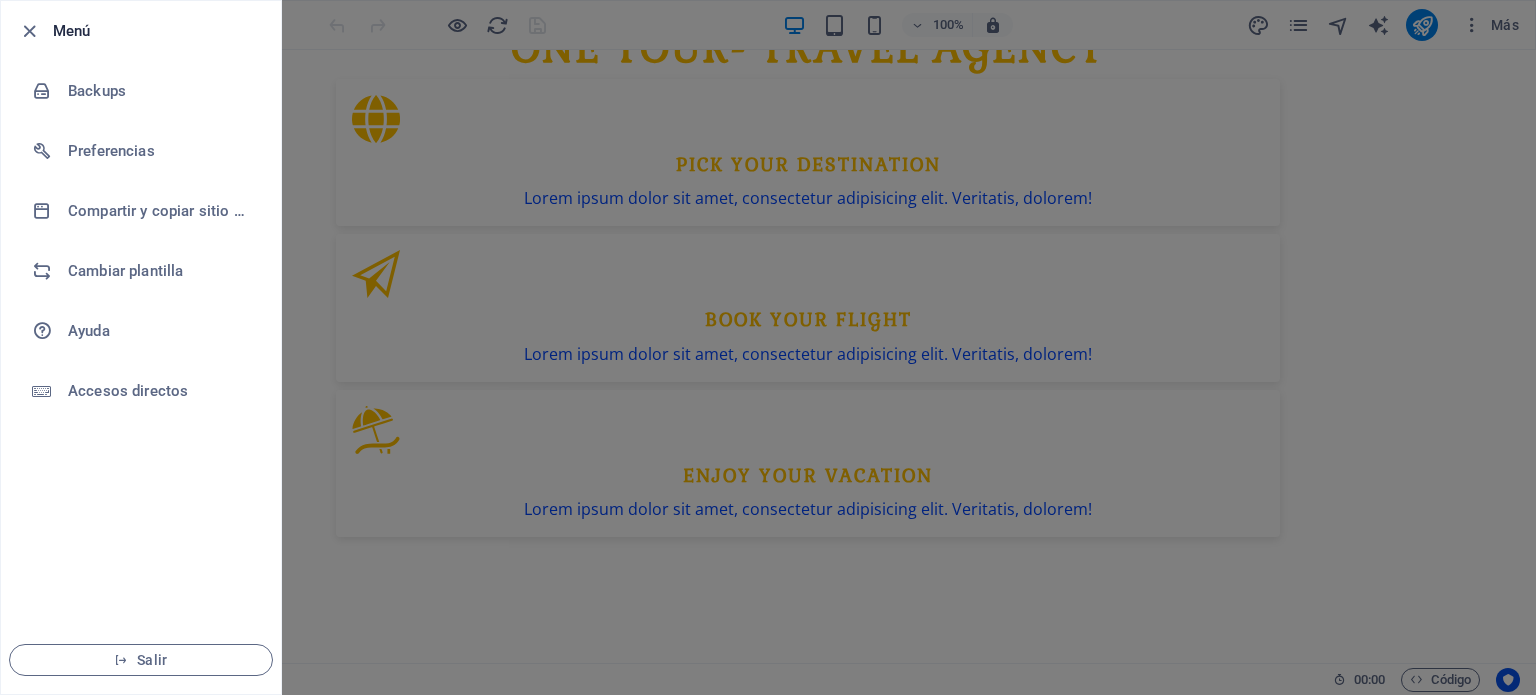 click at bounding box center (29, 31) 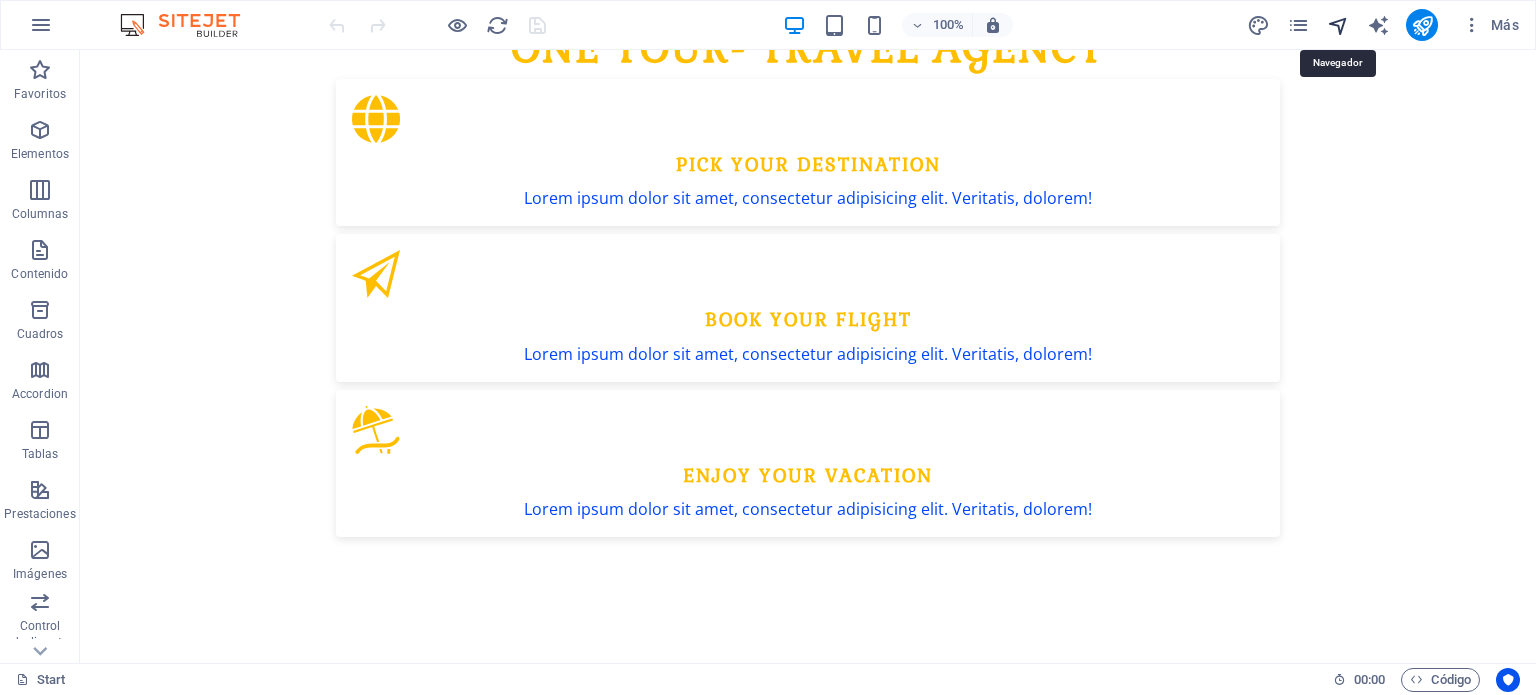 click at bounding box center [1338, 25] 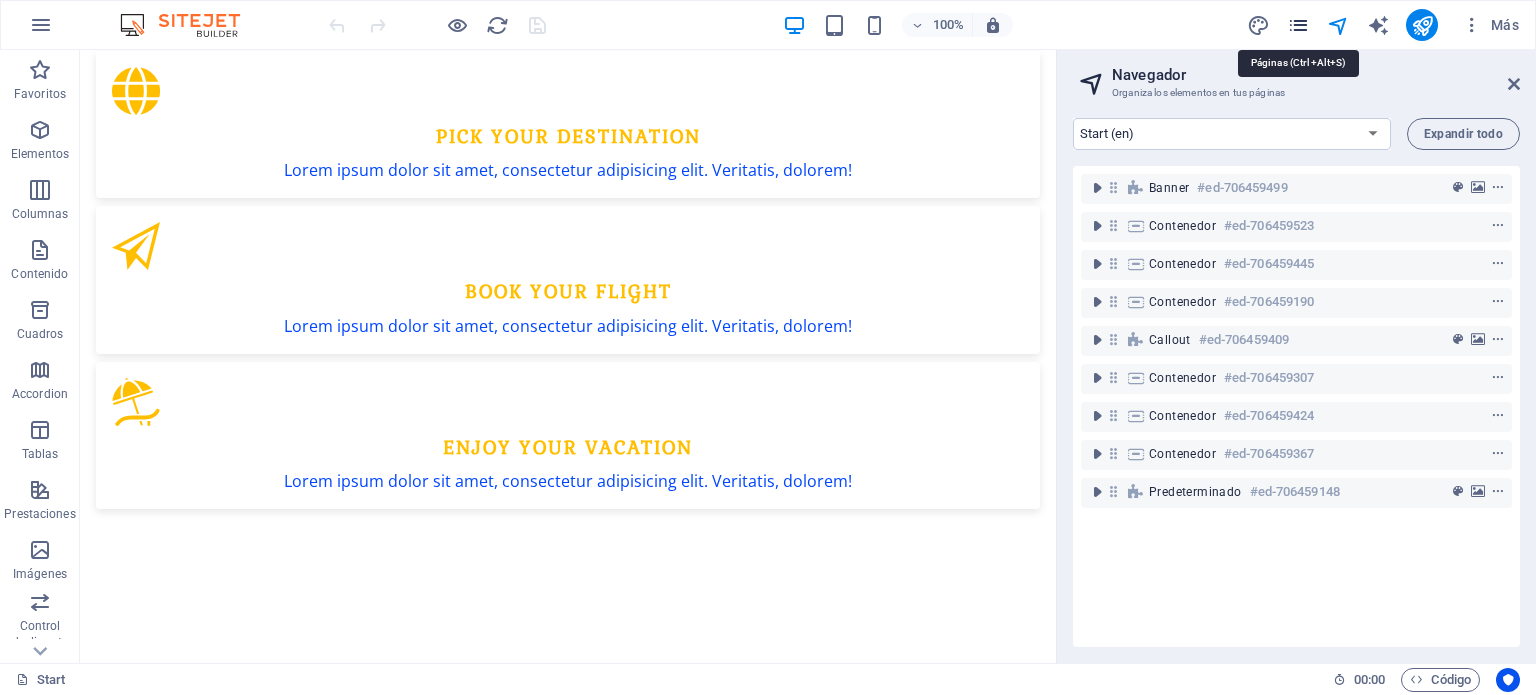 click at bounding box center [1298, 25] 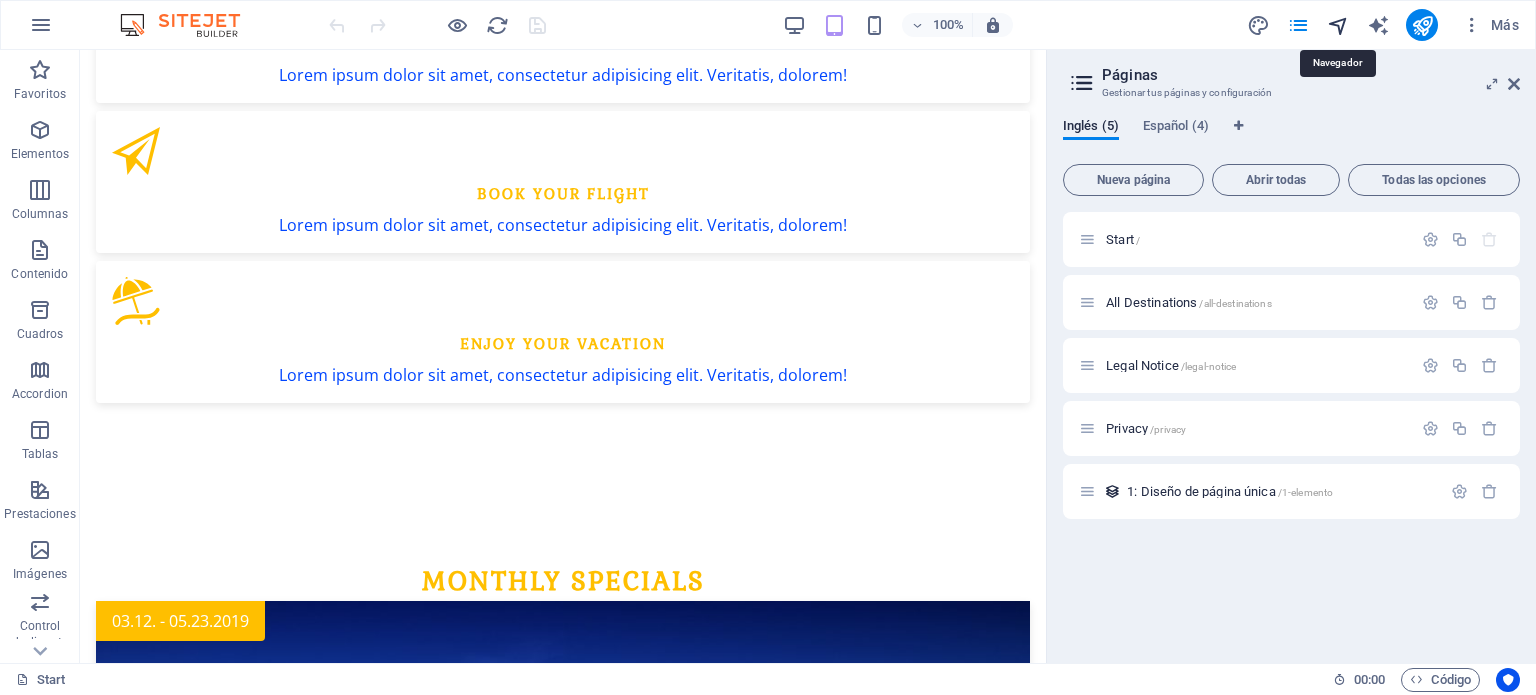 click at bounding box center (1338, 25) 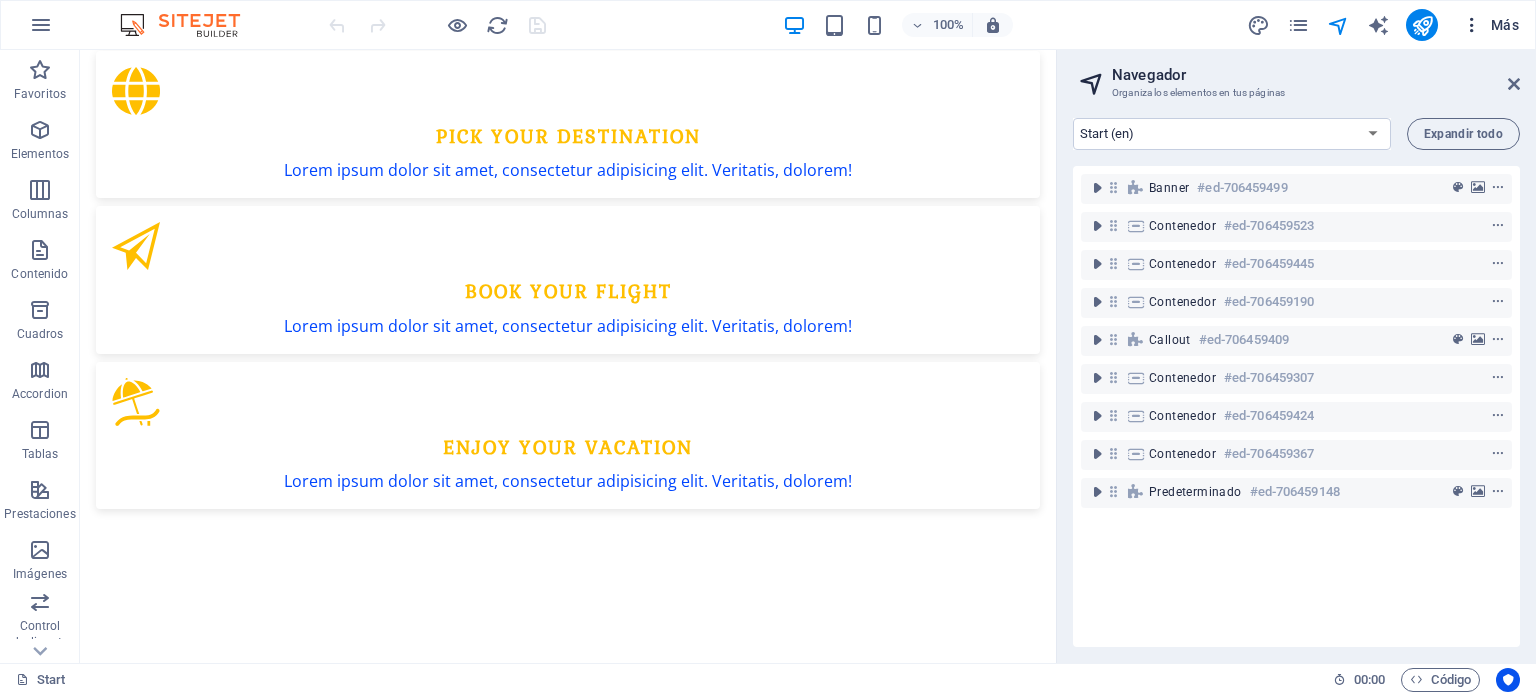 click at bounding box center [1472, 25] 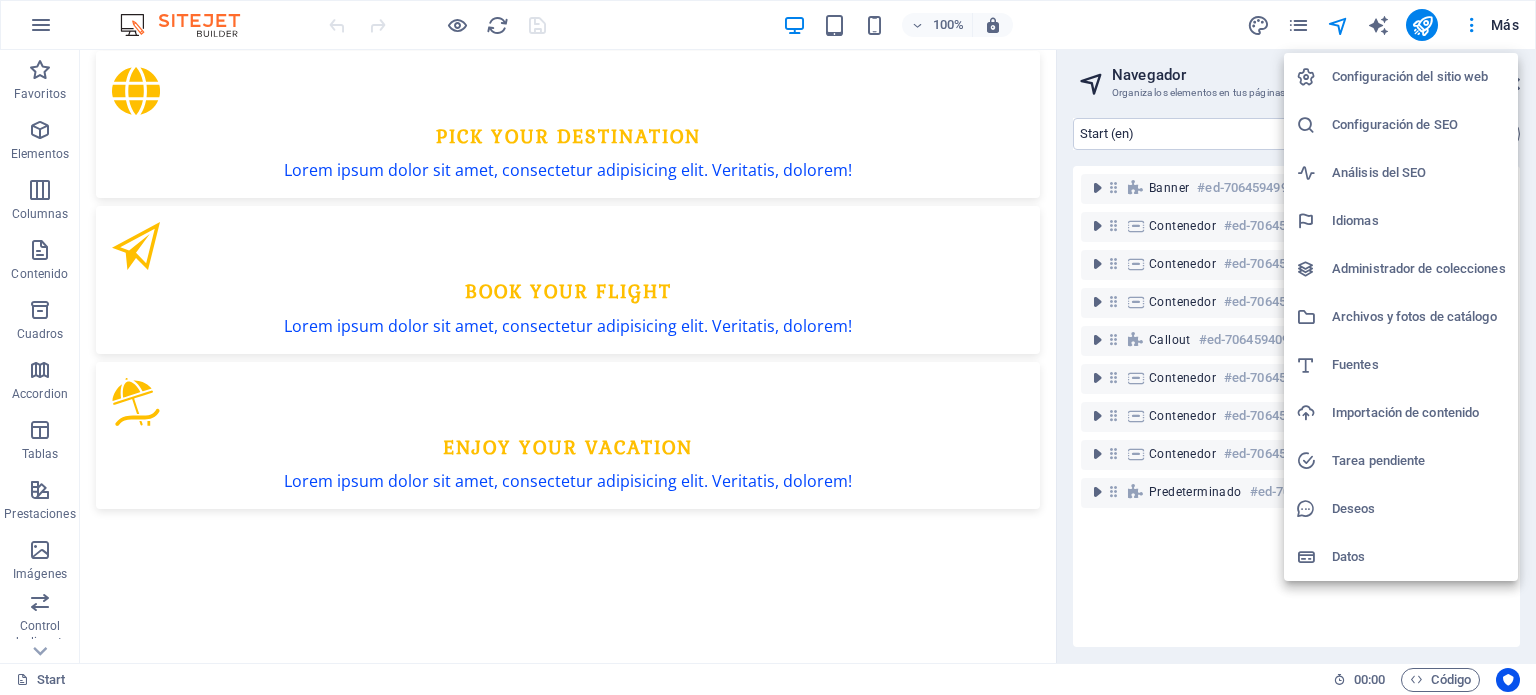 click on "Deseos" at bounding box center (1419, 509) 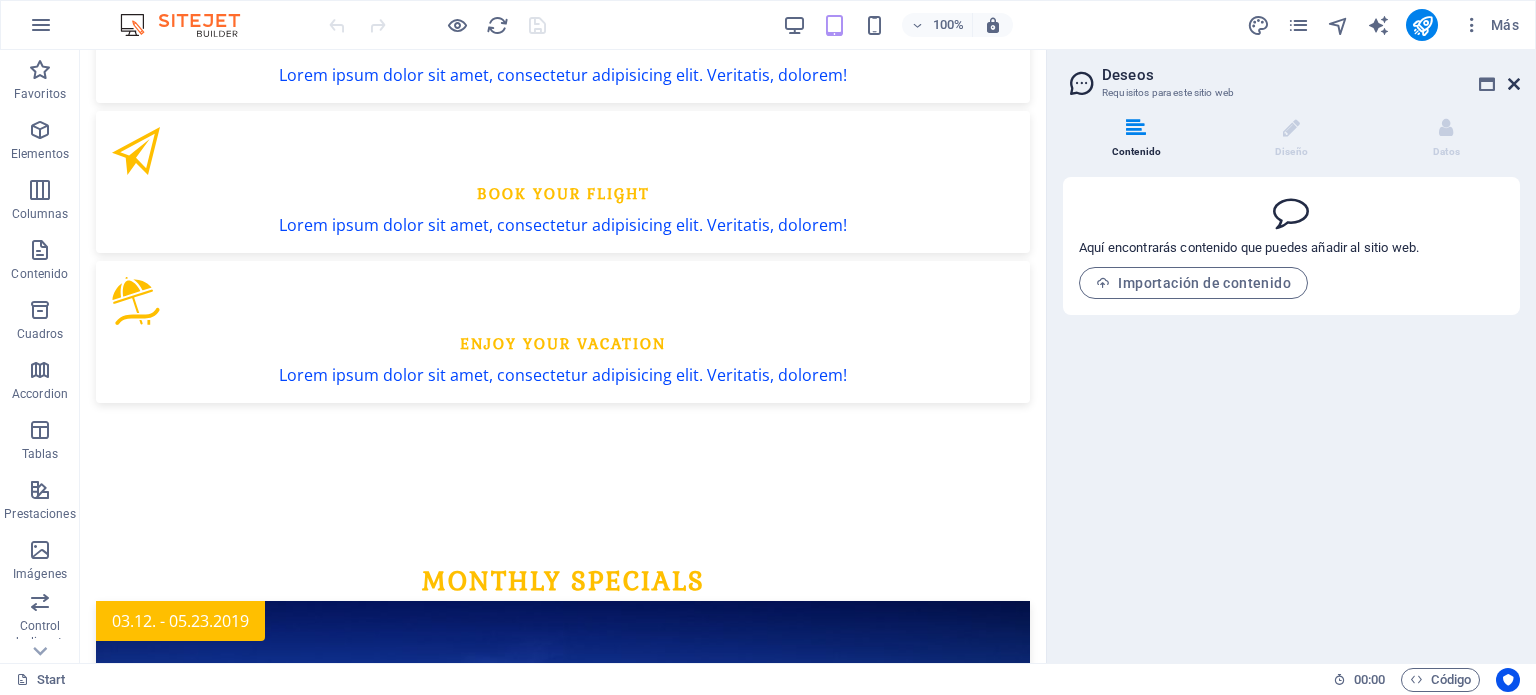 click at bounding box center (1514, 84) 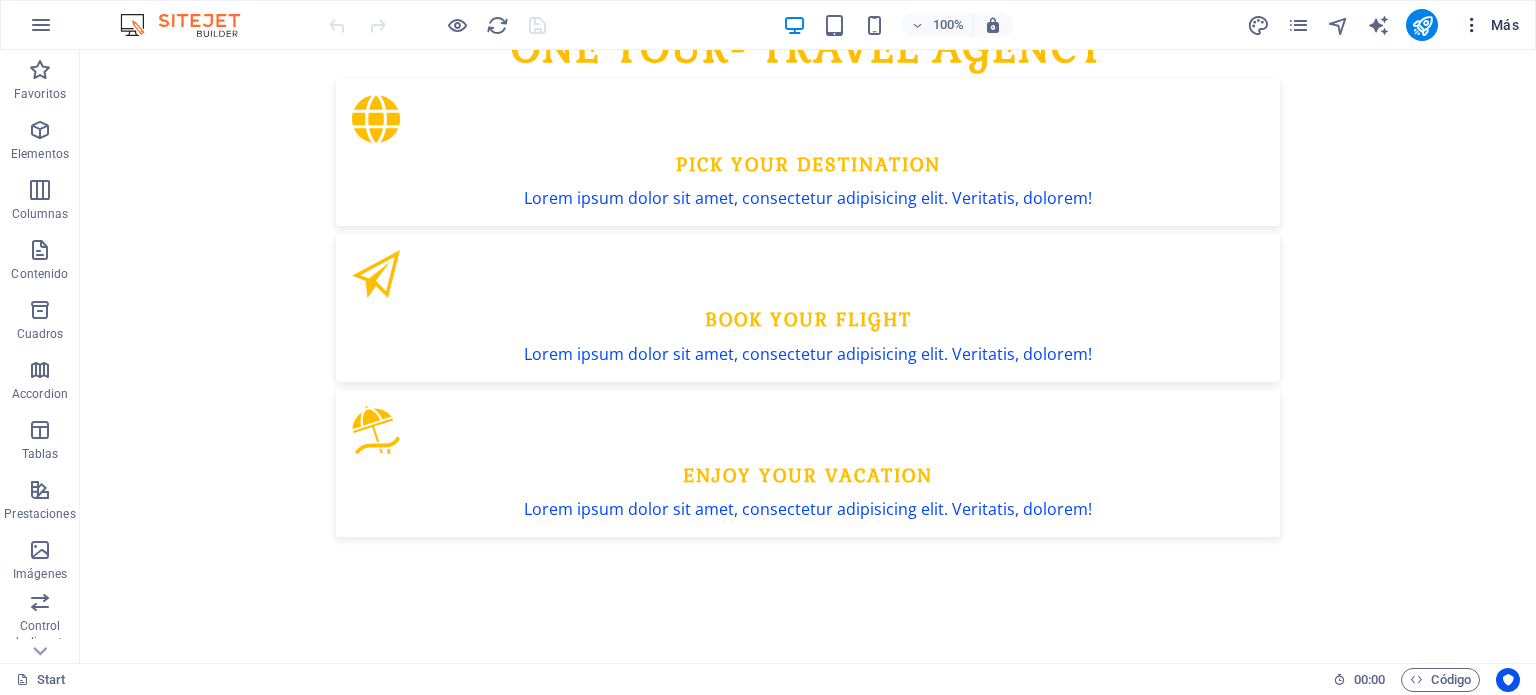 click on "Más" at bounding box center (1490, 25) 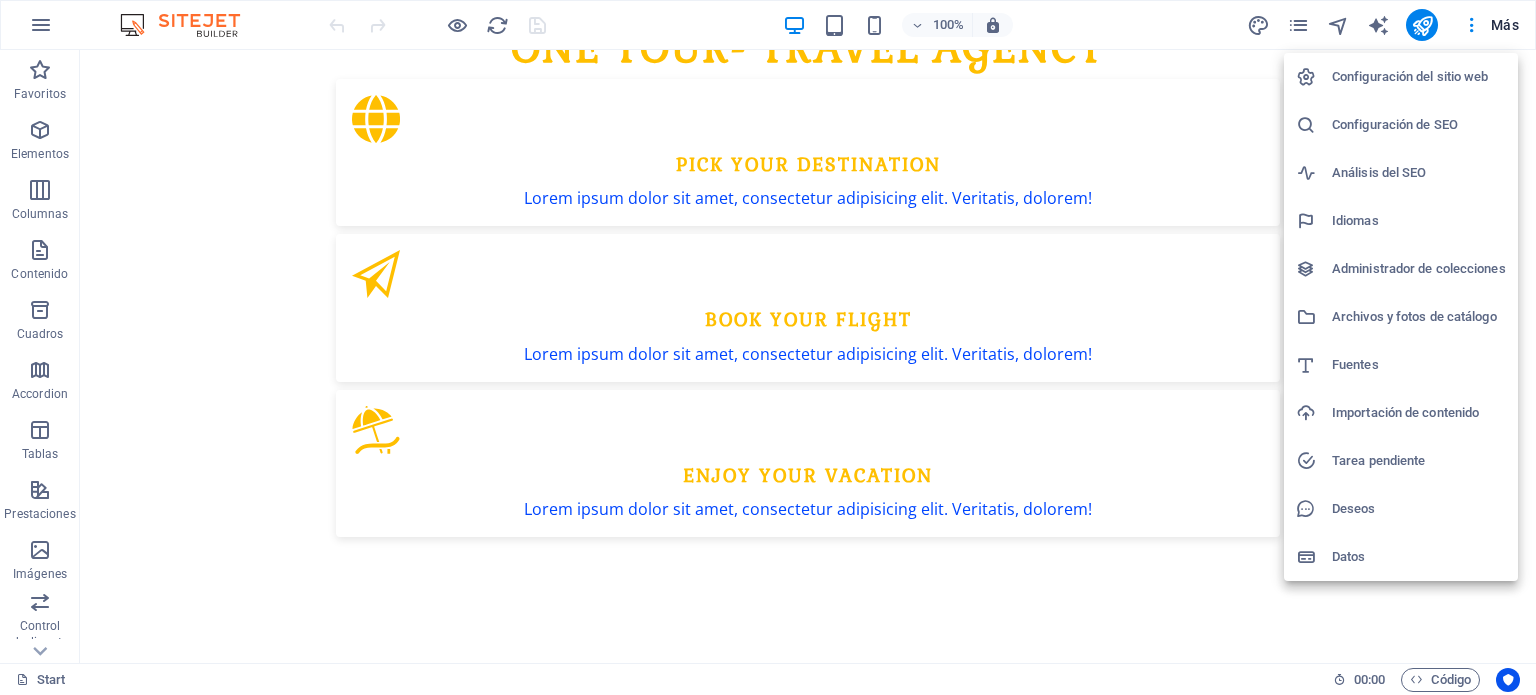 click on "Configuración de SEO" at bounding box center [1419, 125] 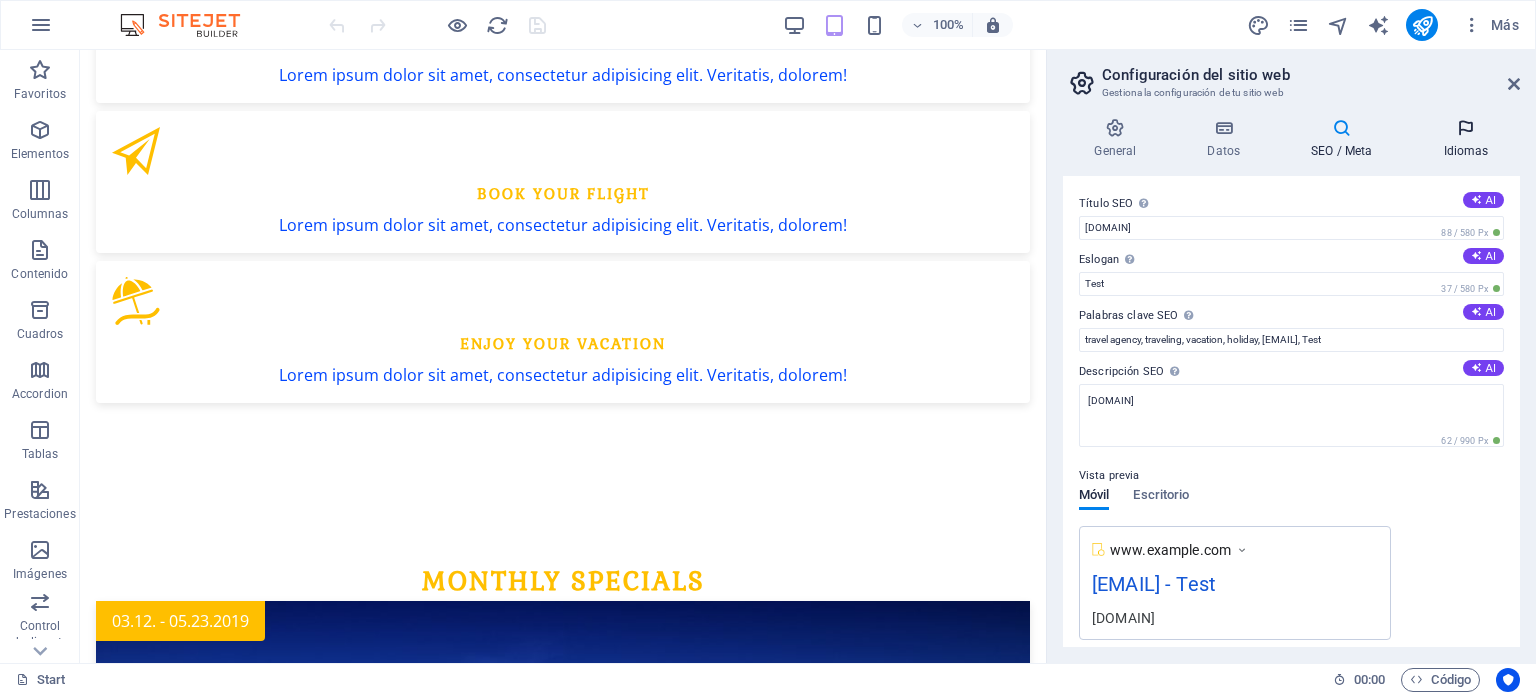 click on "Idiomas" at bounding box center (1466, 139) 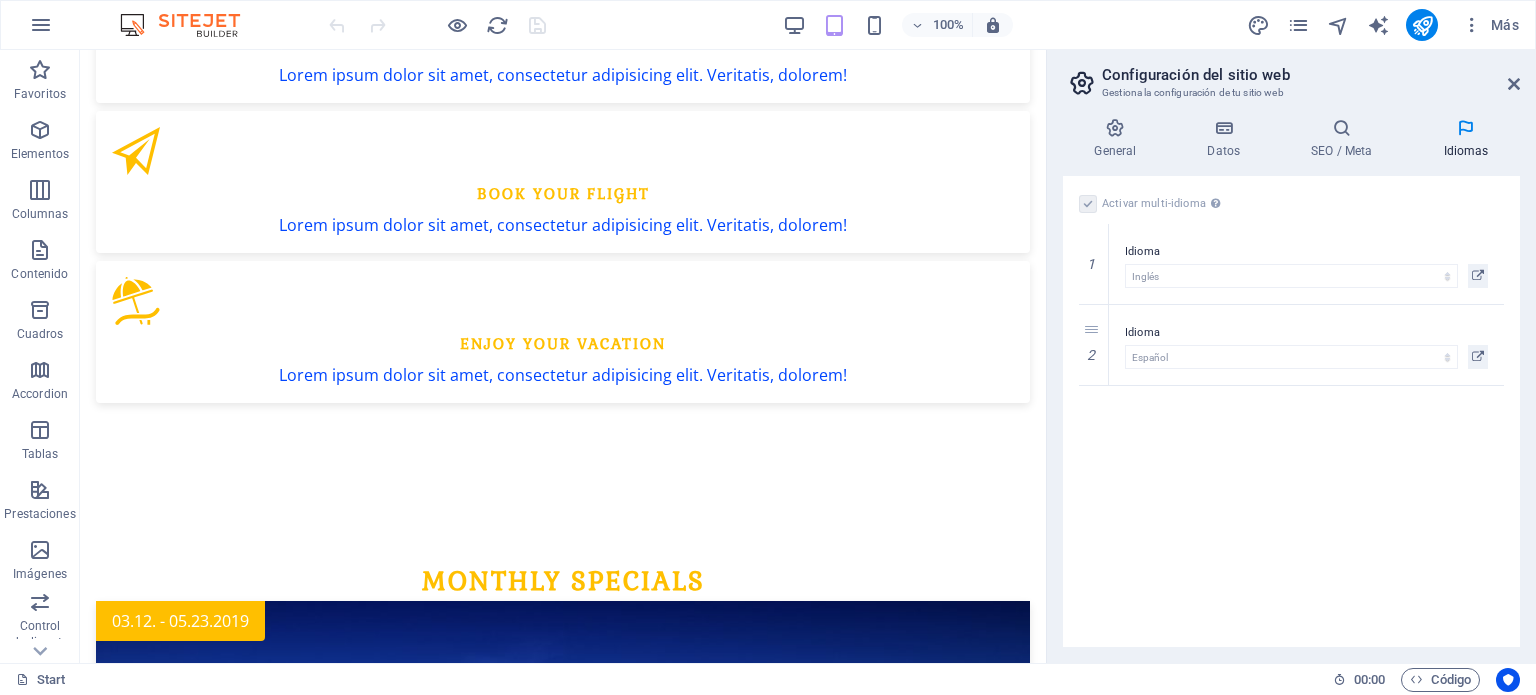 click on "Idiomas" at bounding box center [1466, 139] 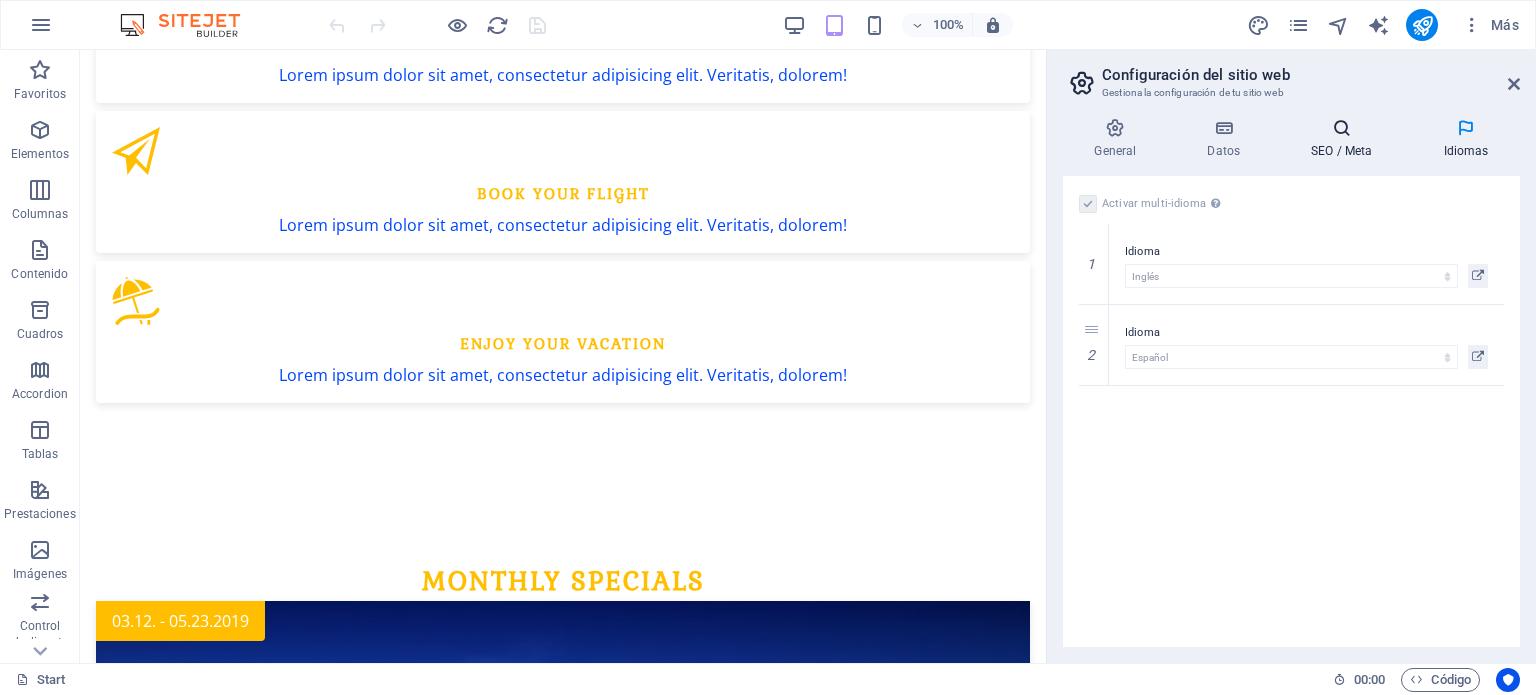 click at bounding box center (1342, 128) 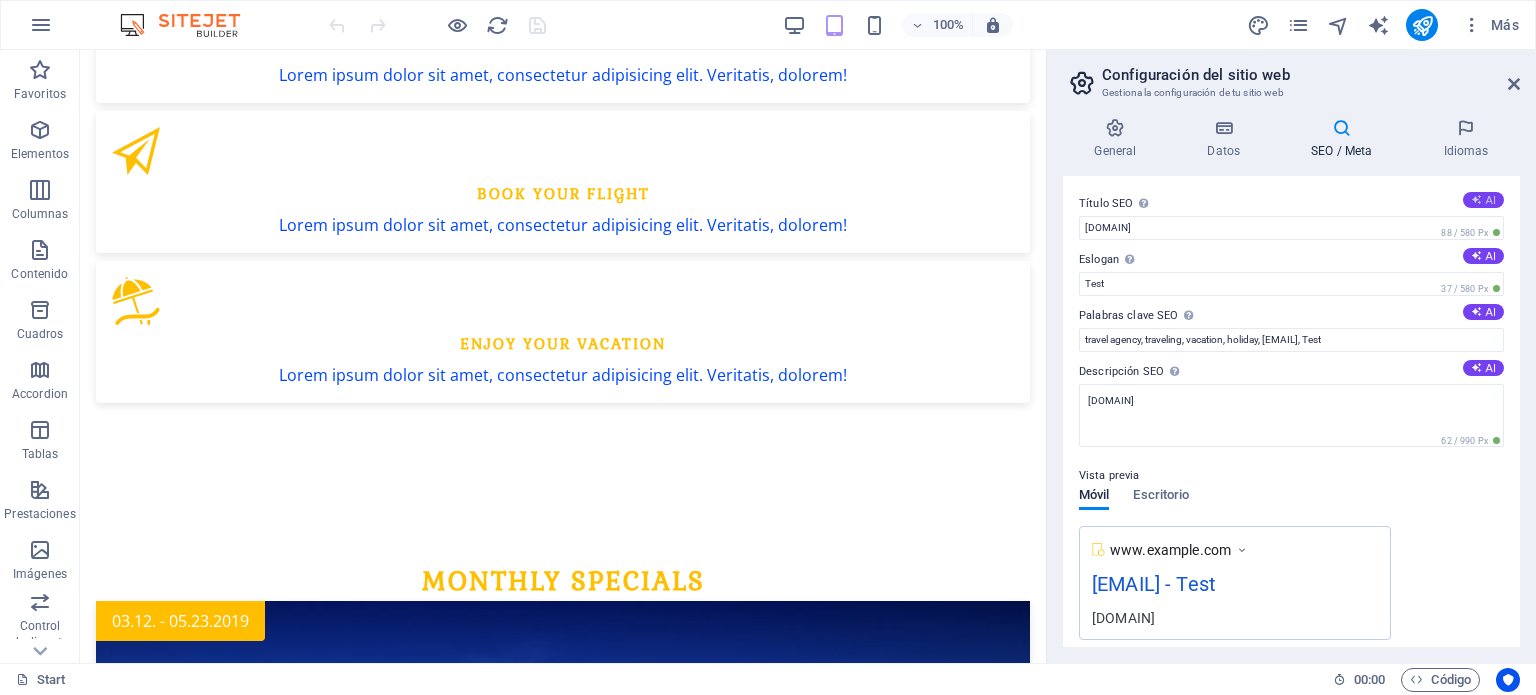 click on "AI" at bounding box center (1483, 200) 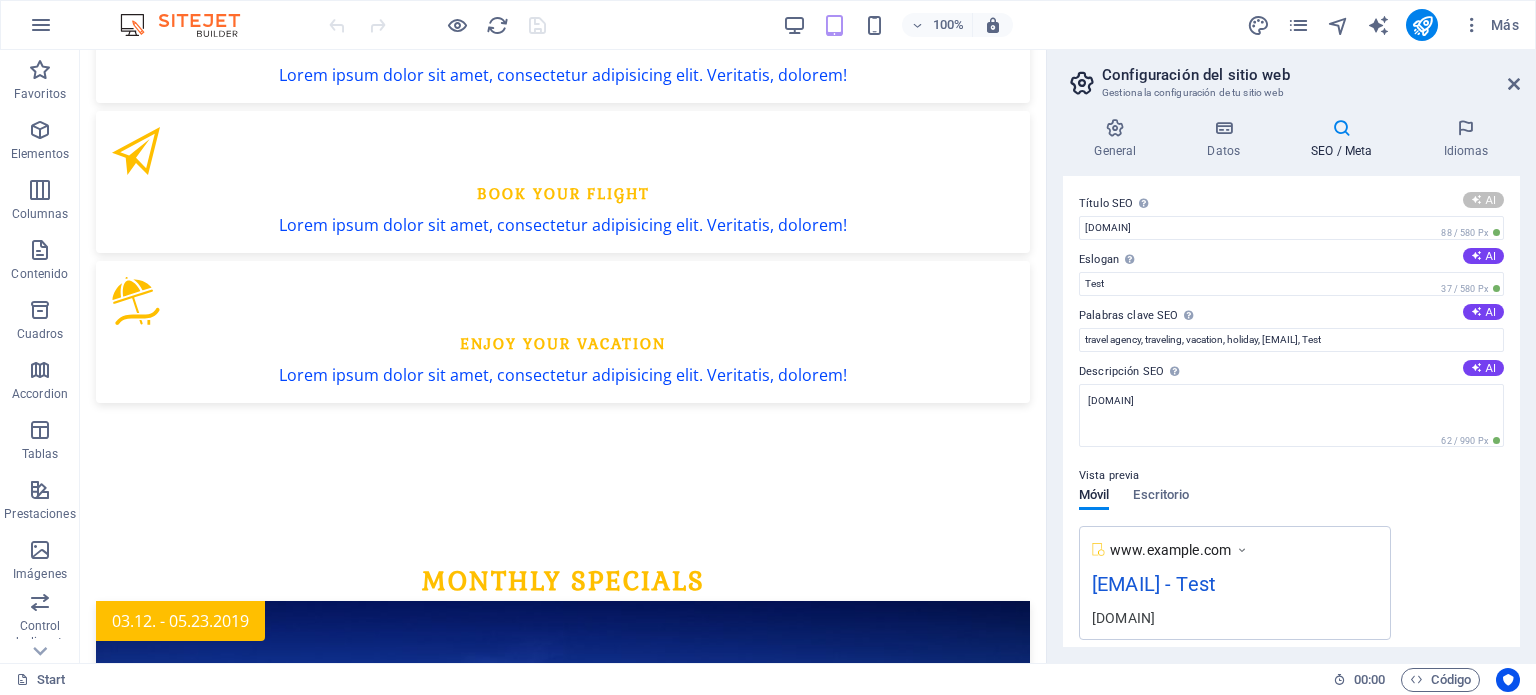 type on "ONE TOUR: Travel Made Easy" 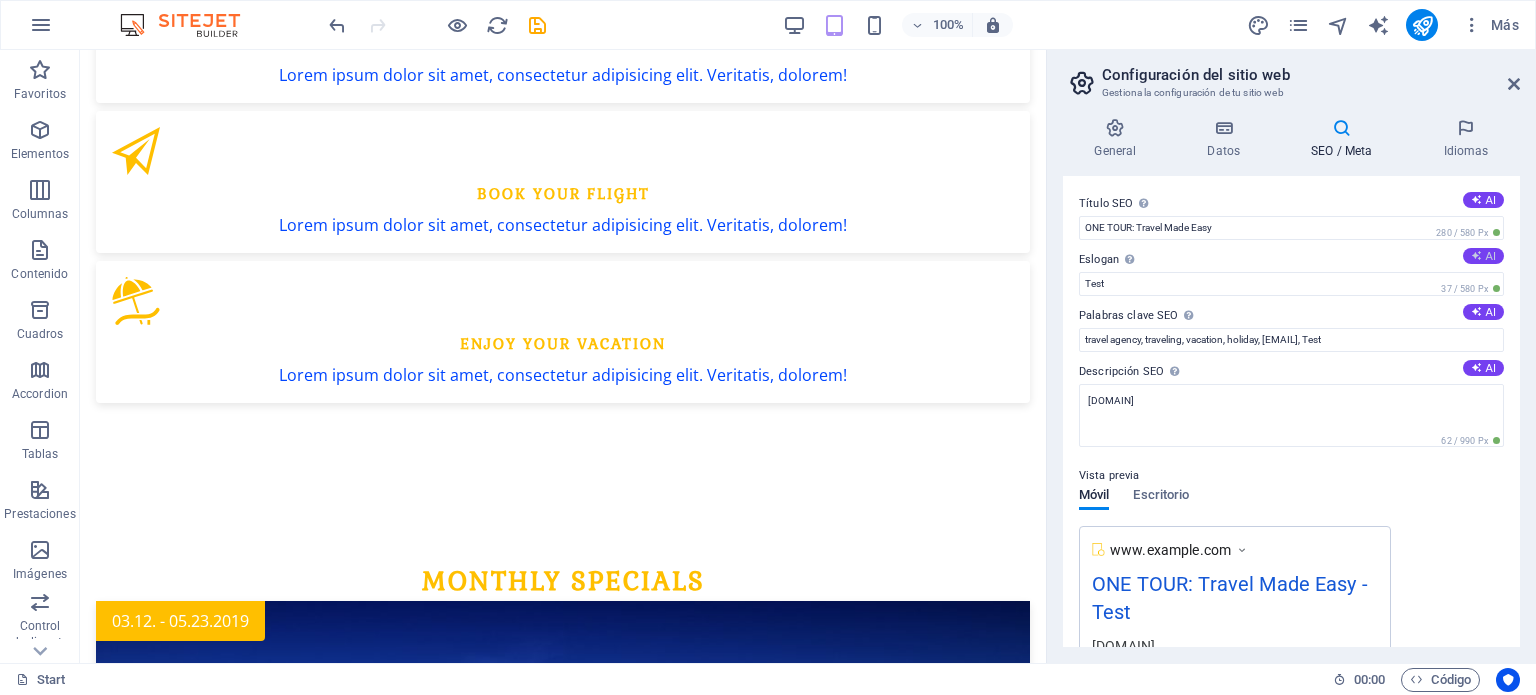 click at bounding box center (1476, 255) 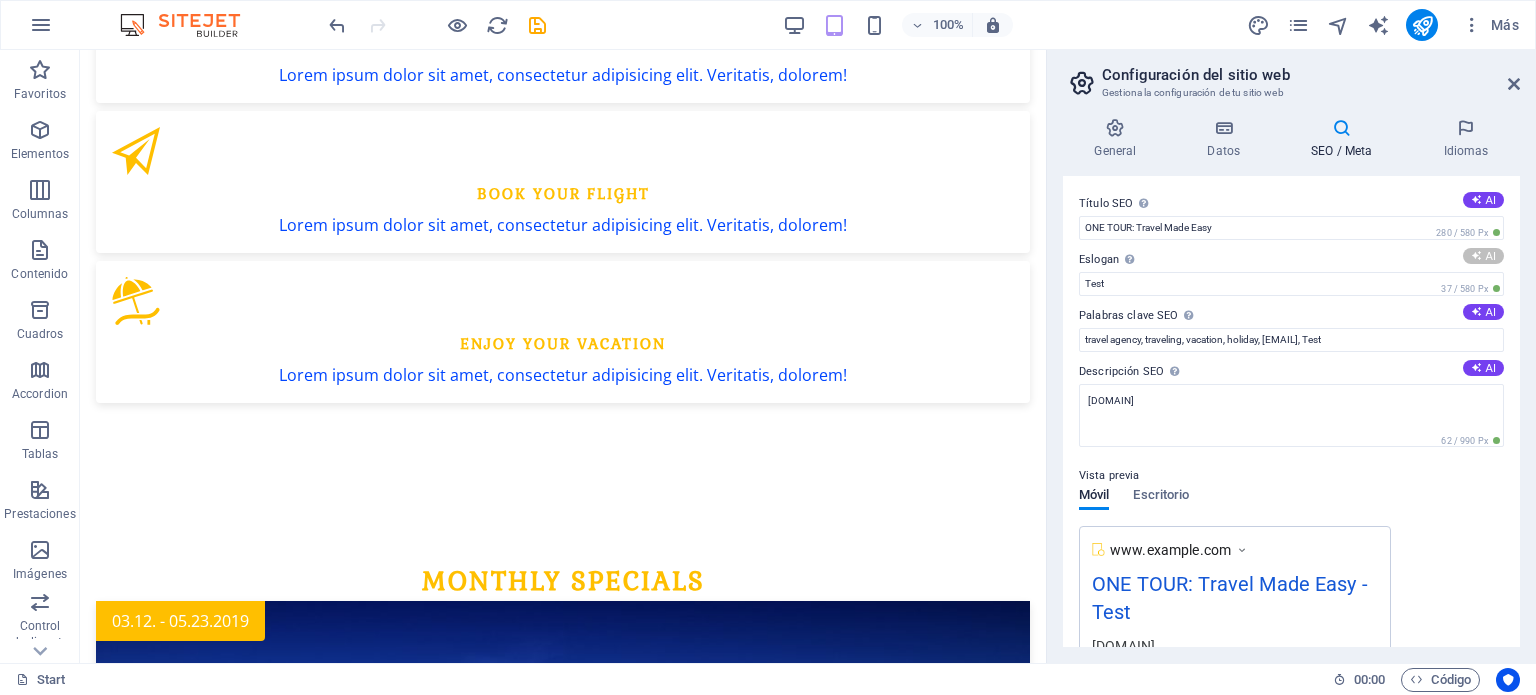 type on "Explore the World, One Adventure at a Time" 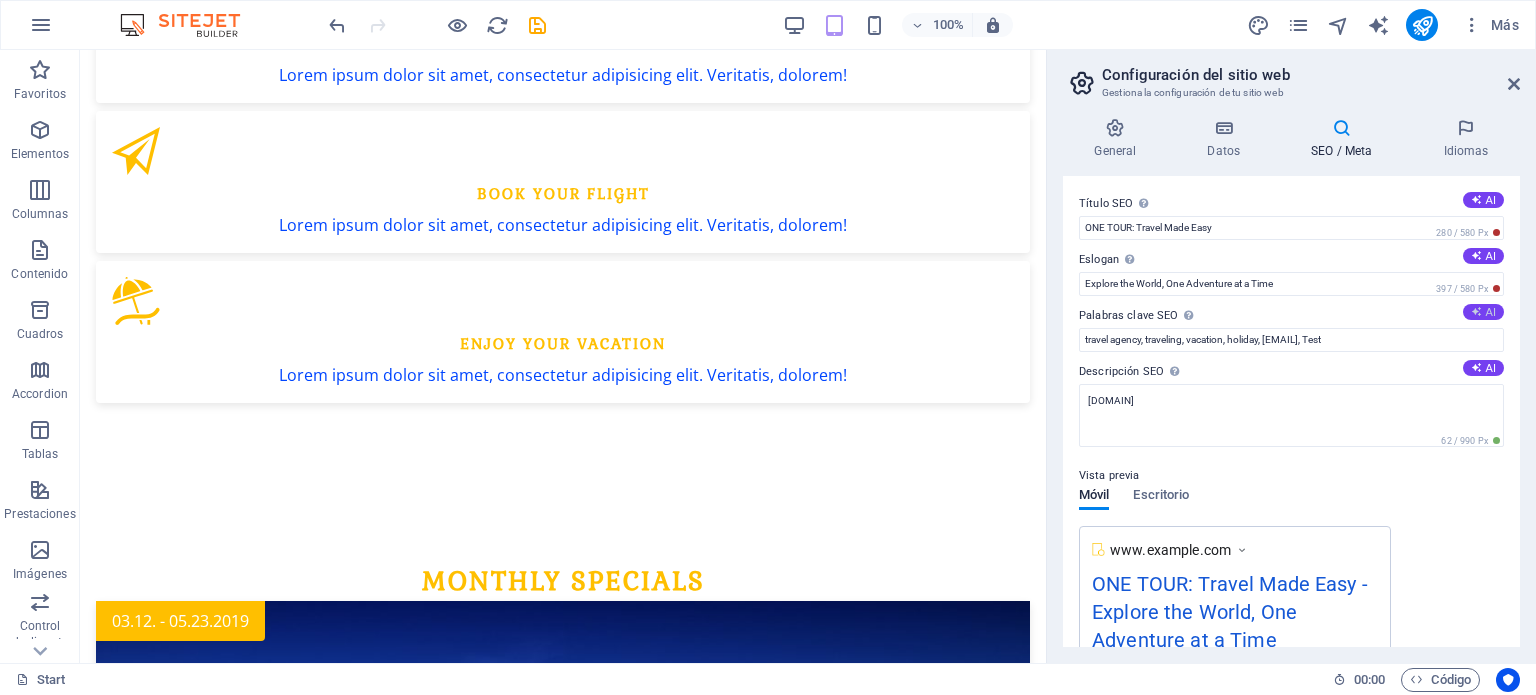 click on "AI" at bounding box center (1483, 312) 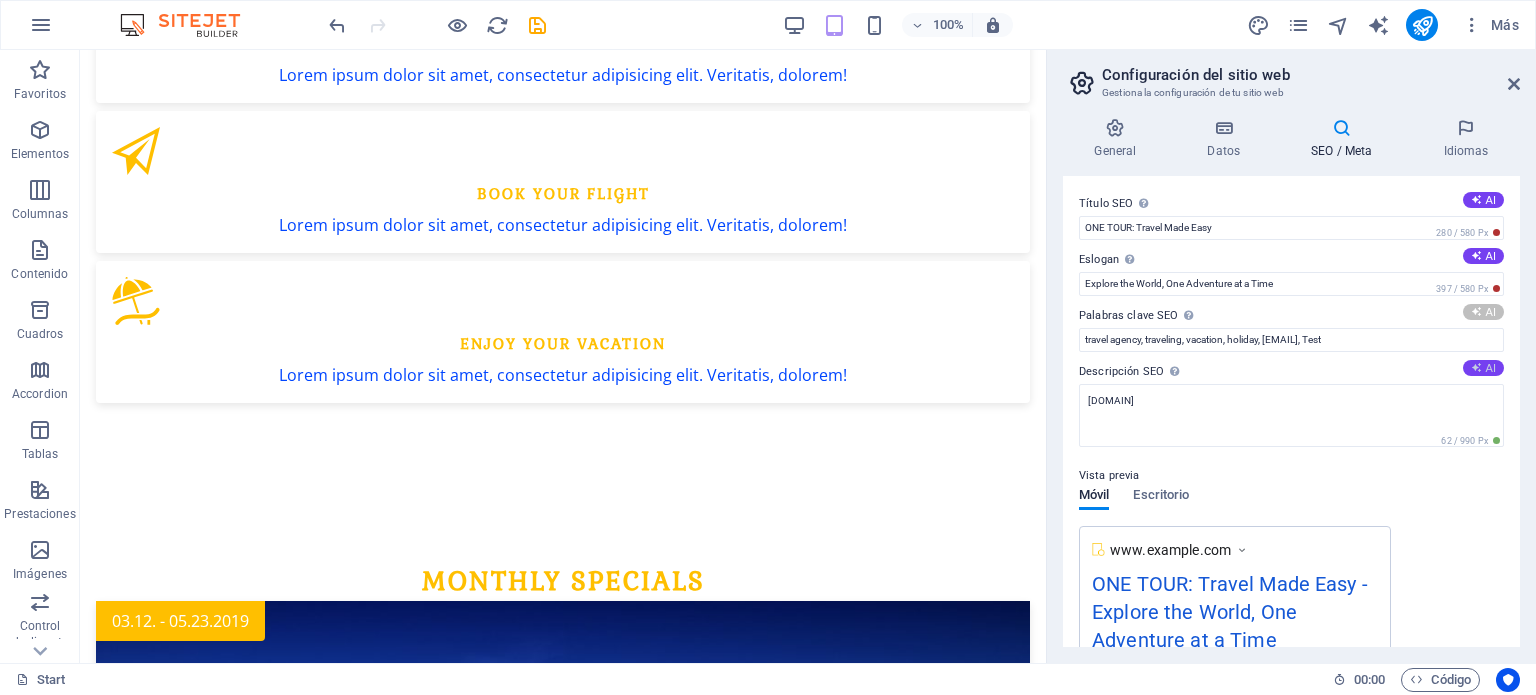 type on "travel agency, vacation packages, all-inclusive tours, adventure travel, flight booking, special offers" 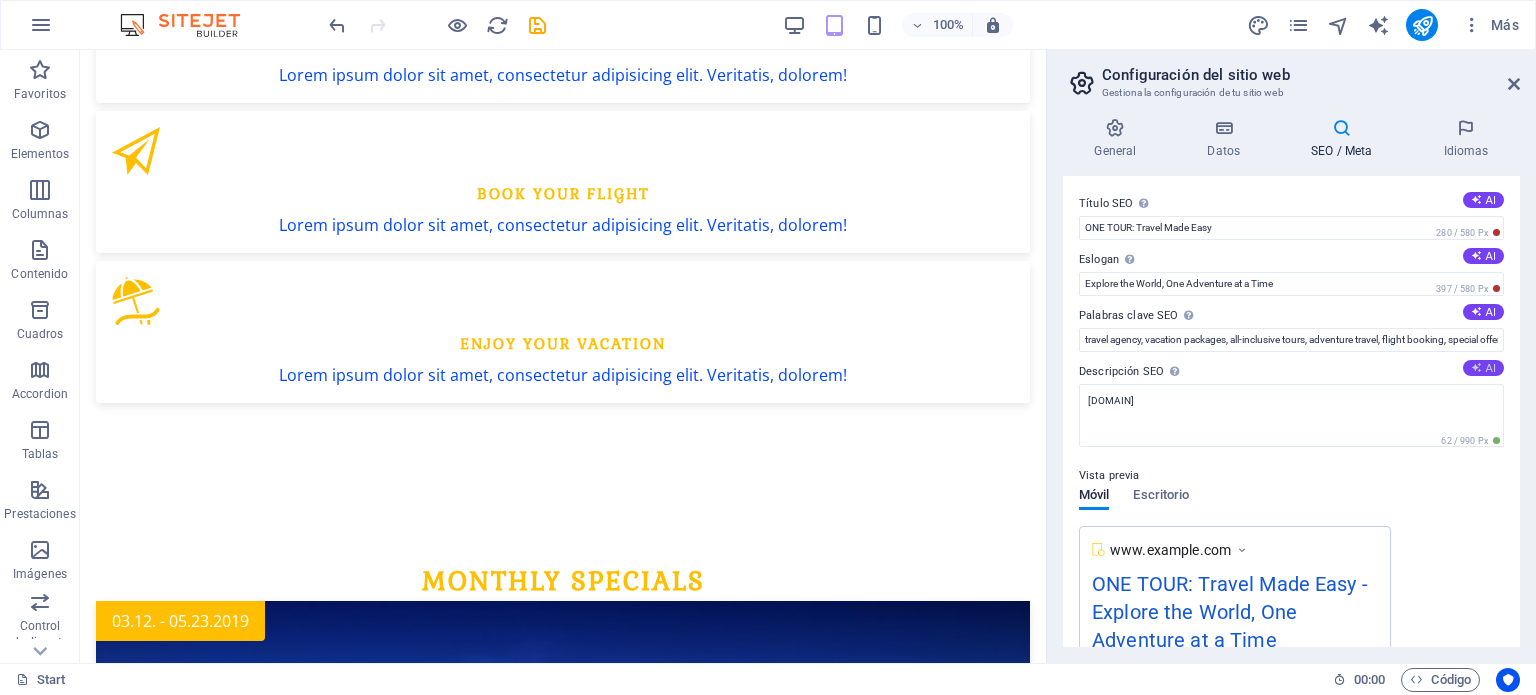 click on "AI" at bounding box center [1483, 368] 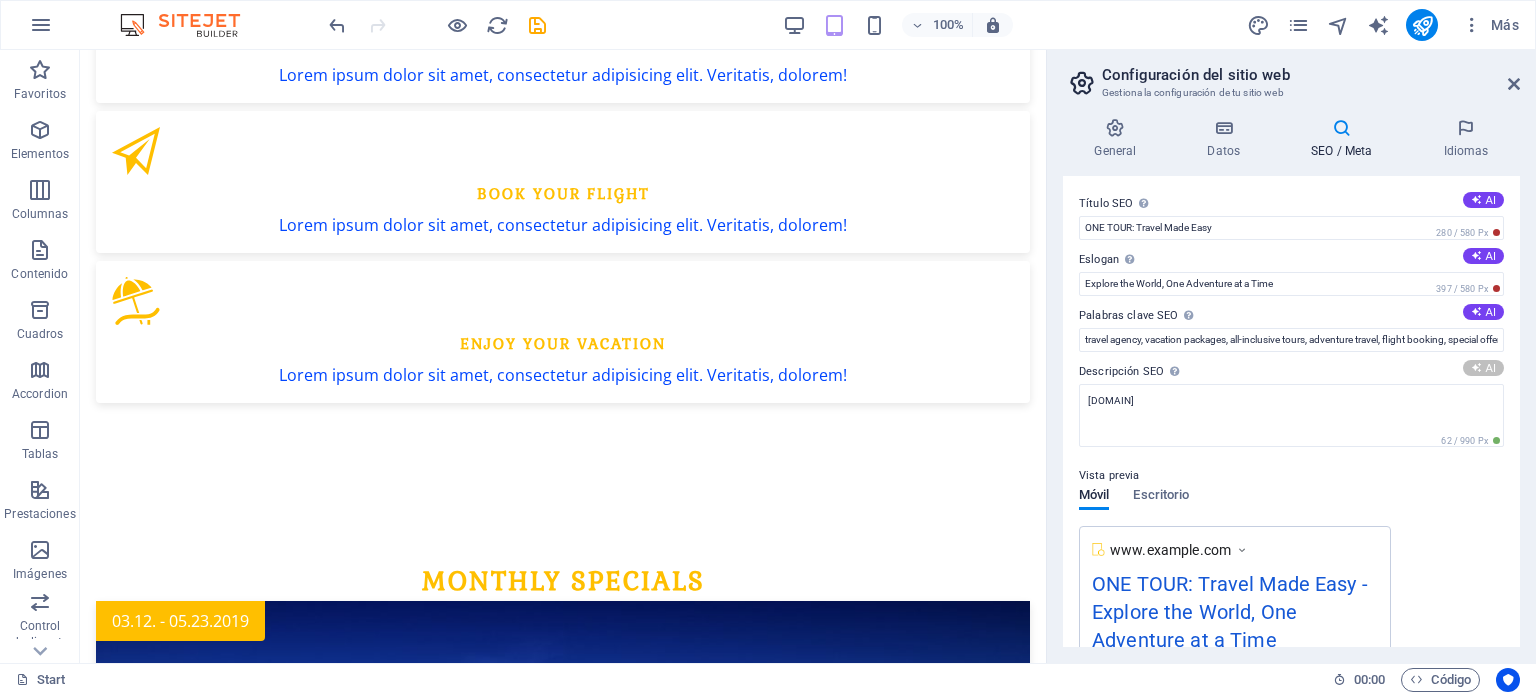 type on "Explore the world with ONE TOUR! Affordable all-inclusive vacations to breathtaking destinations. Book your dream trip today!" 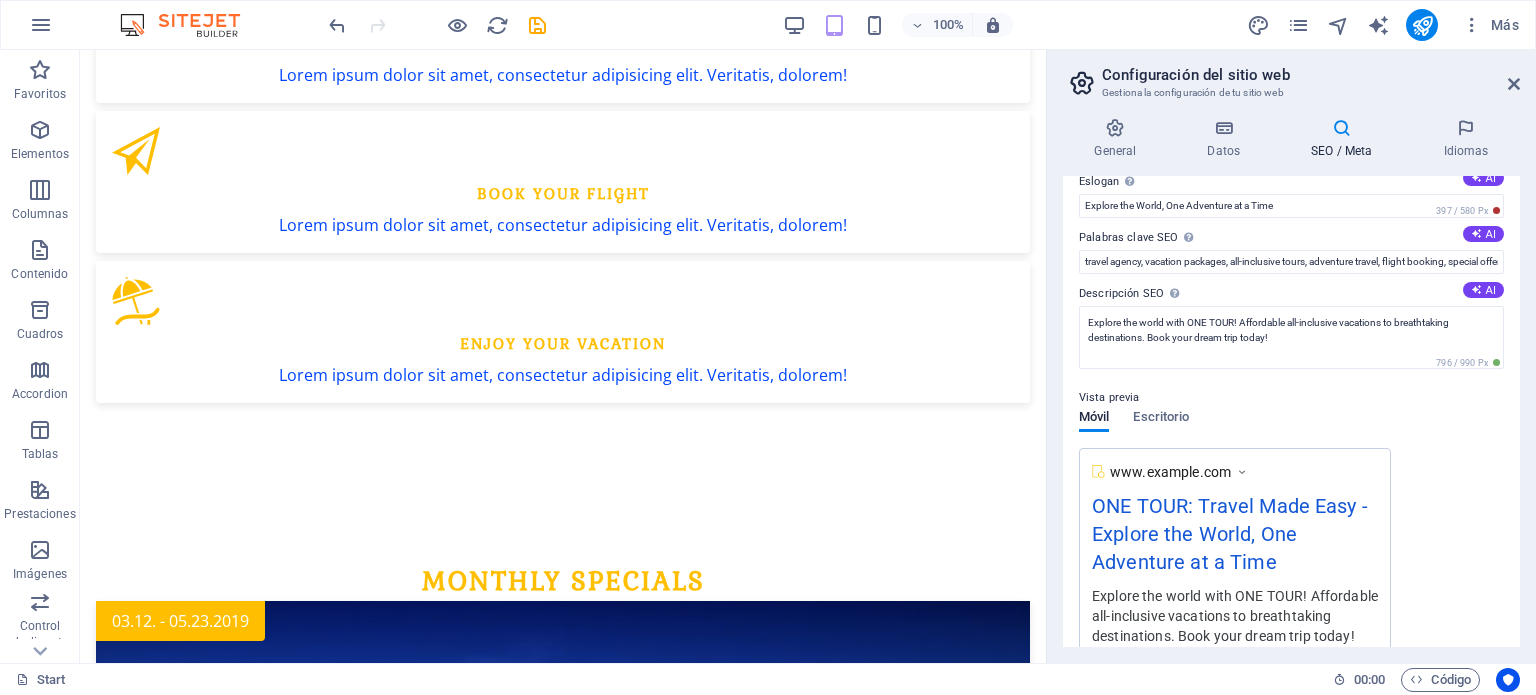 scroll, scrollTop: 166, scrollLeft: 0, axis: vertical 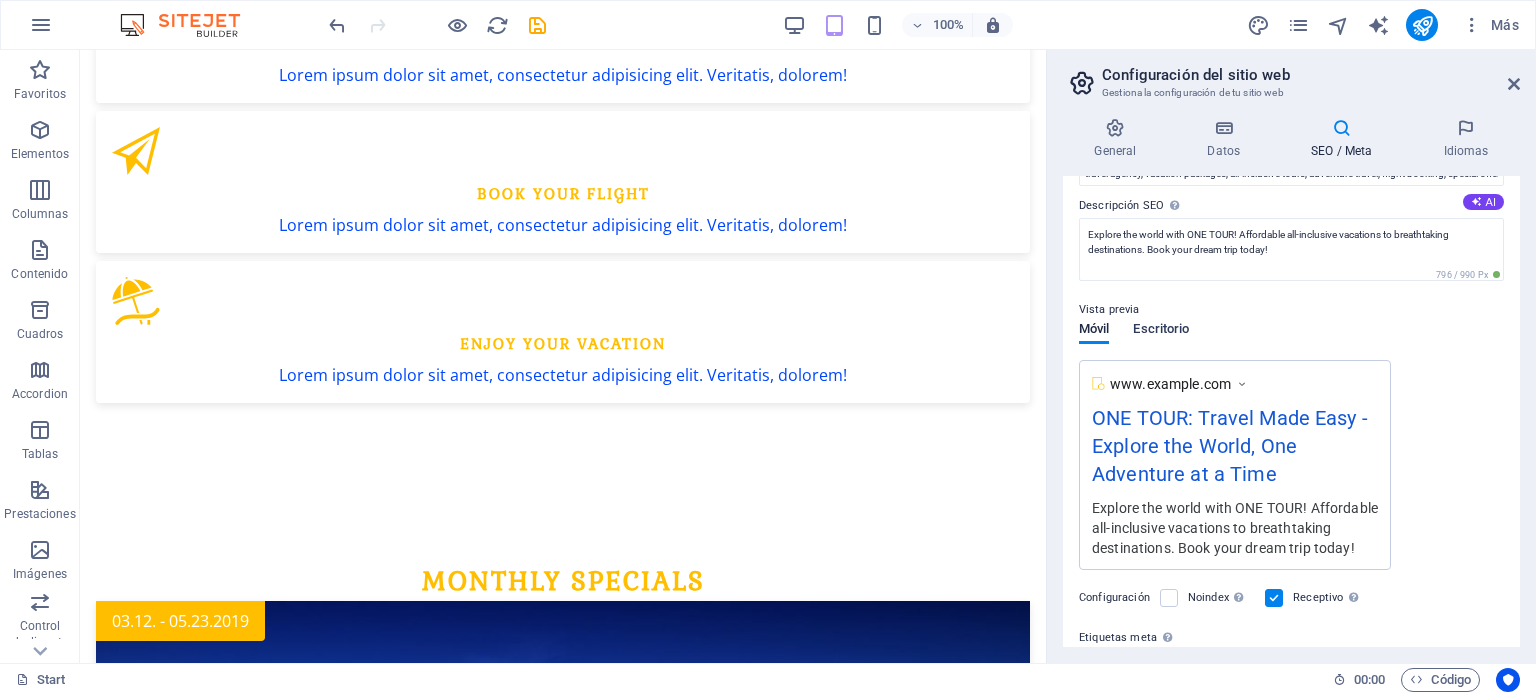 click on "Escritorio" at bounding box center (1161, 331) 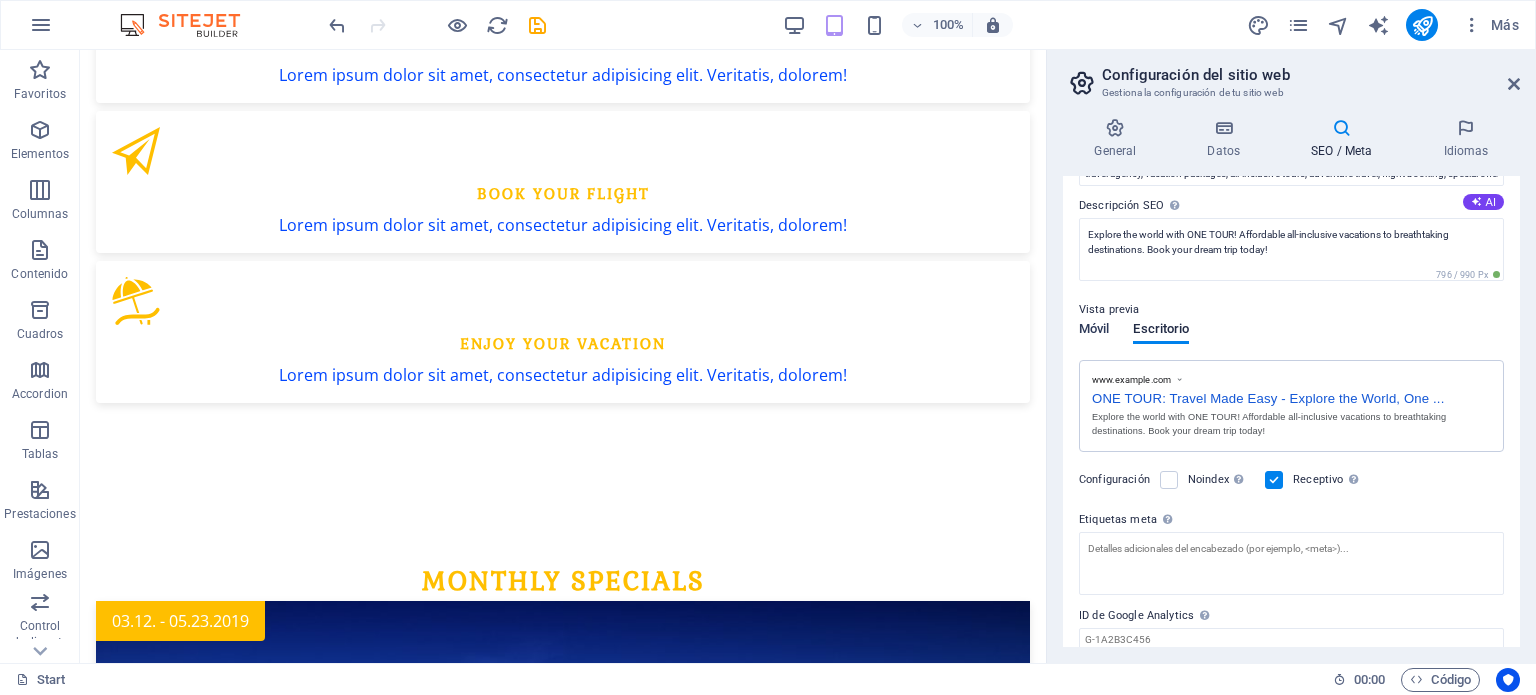 click on "Móvil" at bounding box center (1094, 331) 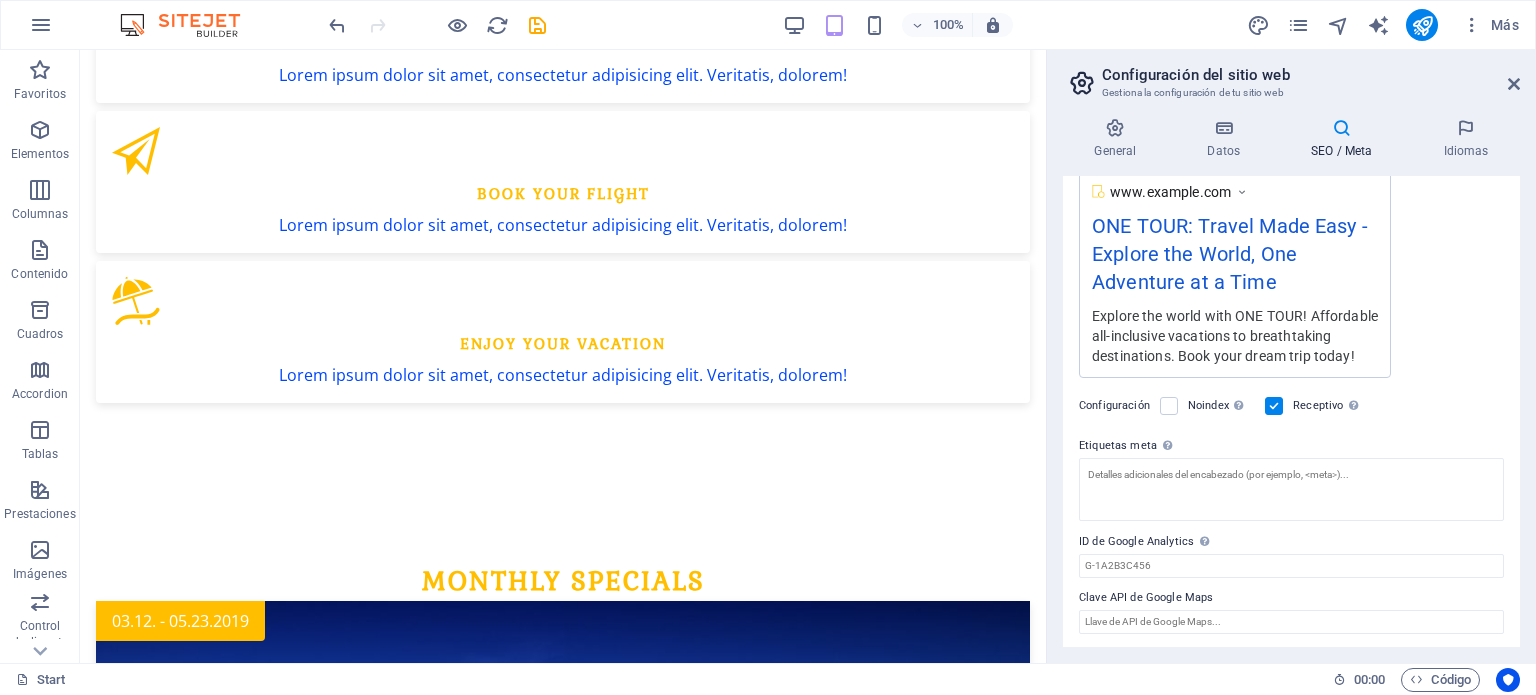 scroll, scrollTop: 359, scrollLeft: 0, axis: vertical 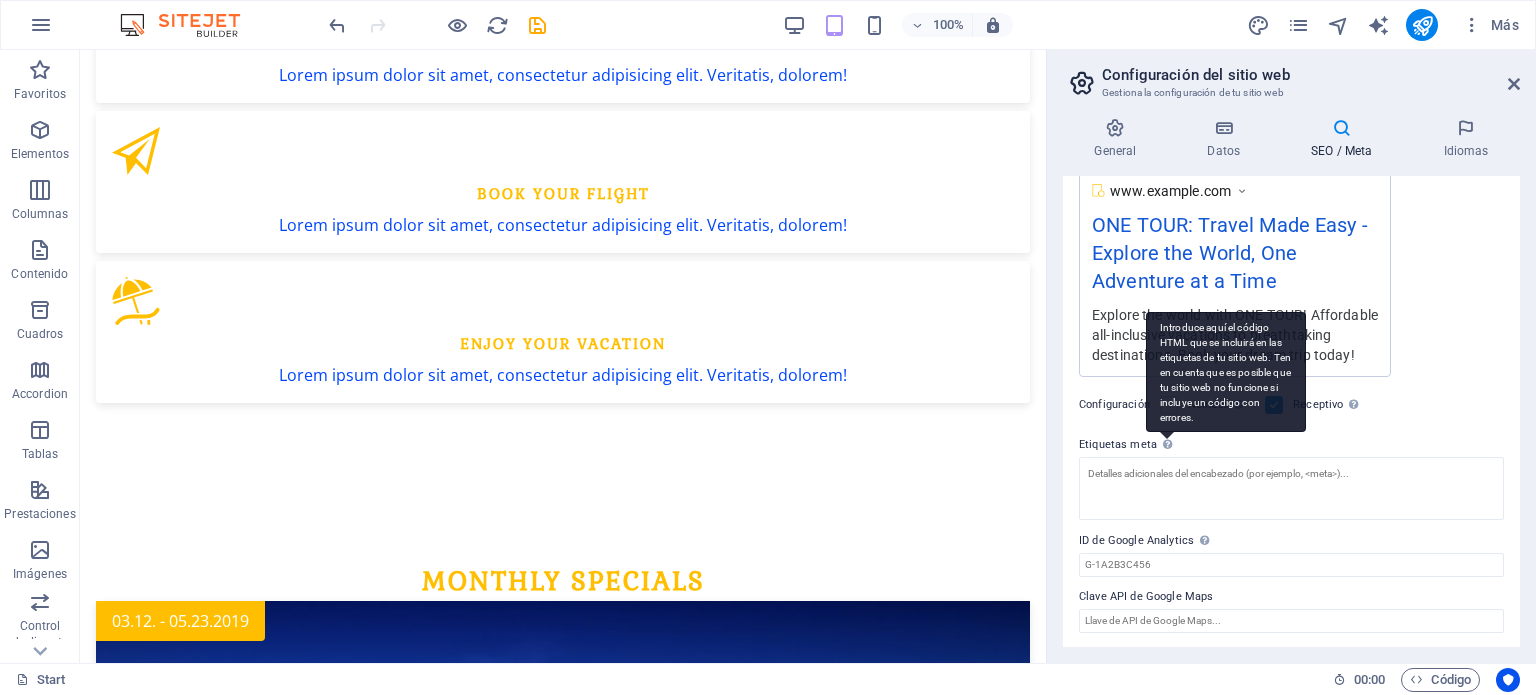 click on "Introduce aquí el código HTML que se incluirá en las etiquetas  de tu sitio web. Ten en cuenta que es posible que tu sitio web no funcione si incluye un código con errores." at bounding box center [1226, 372] 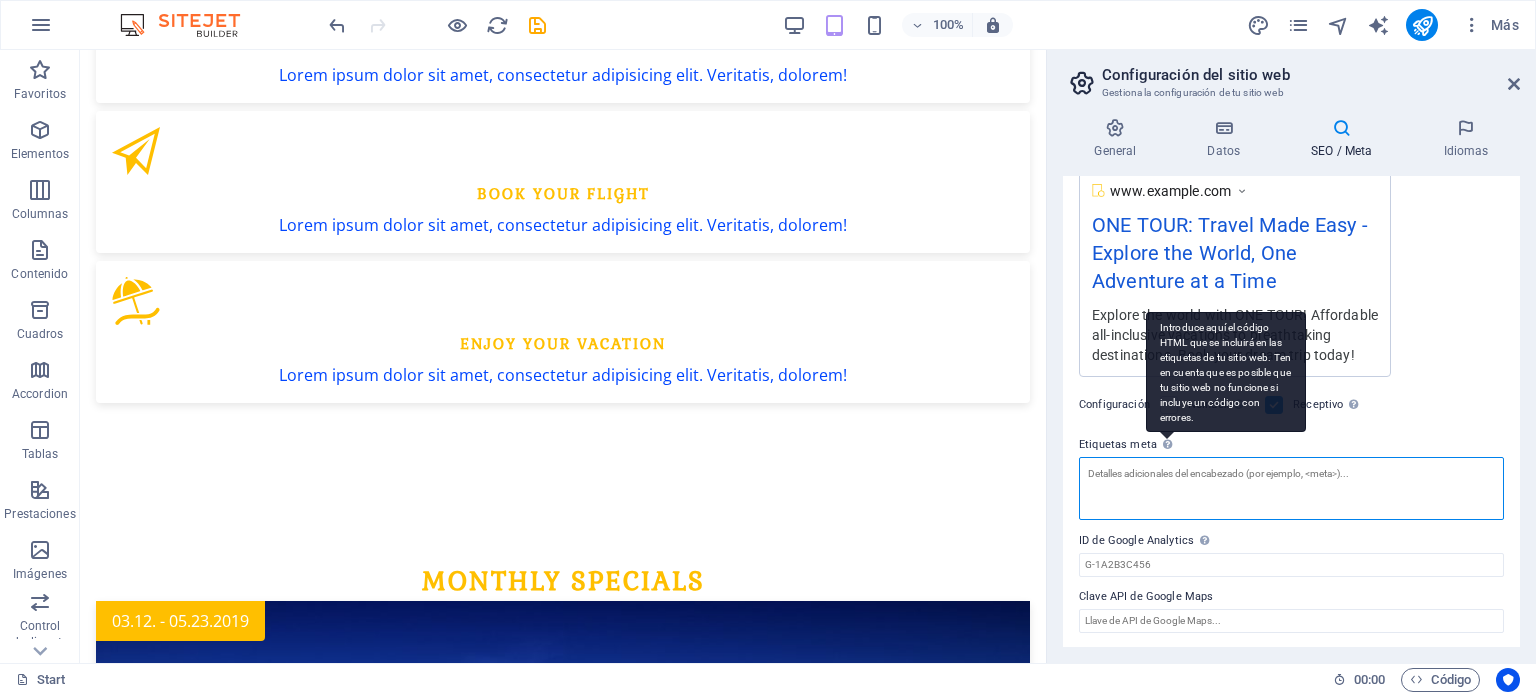 click on "Etiquetas meta Introduce aquí el código HTML que se incluirá en las etiquetas  de tu sitio web. Ten en cuenta que es posible que tu sitio web no funcione si incluye un código con errores." at bounding box center (1291, 488) 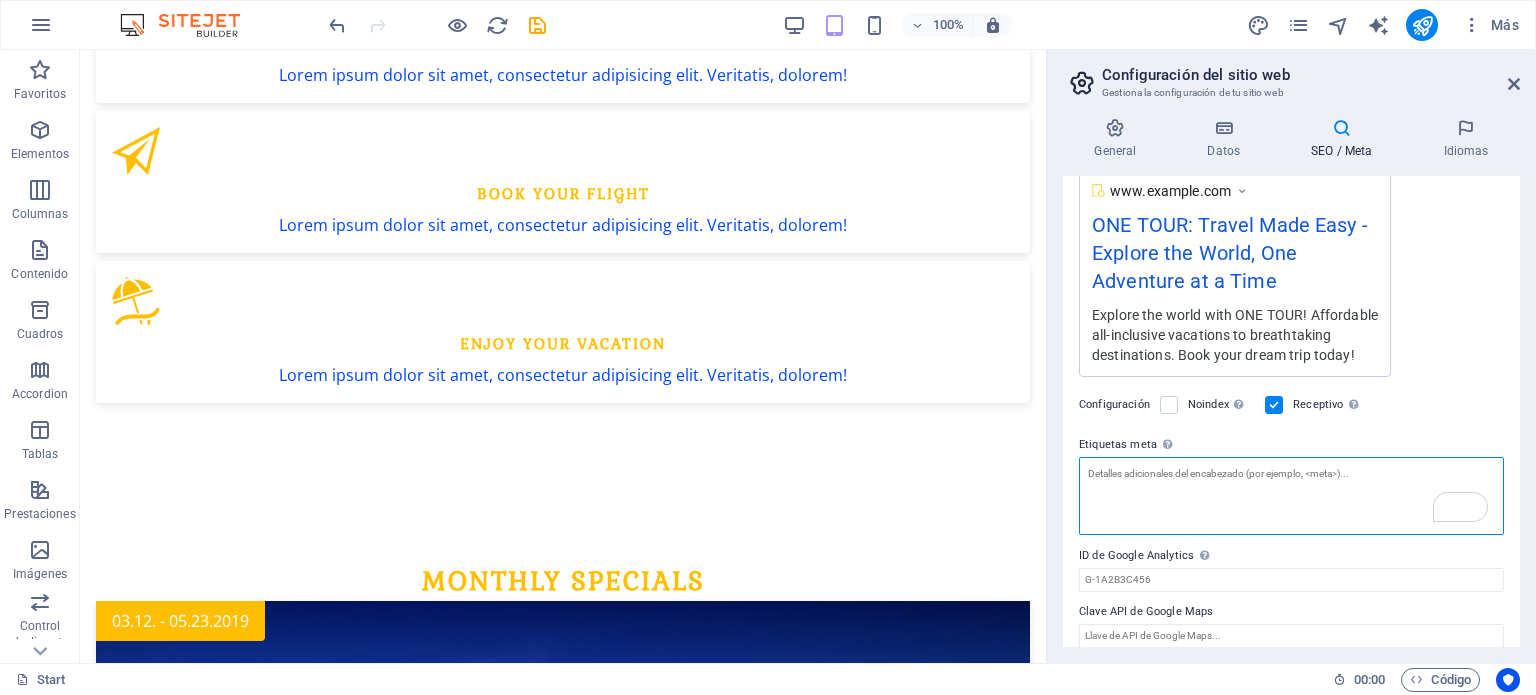 scroll, scrollTop: 359, scrollLeft: 0, axis: vertical 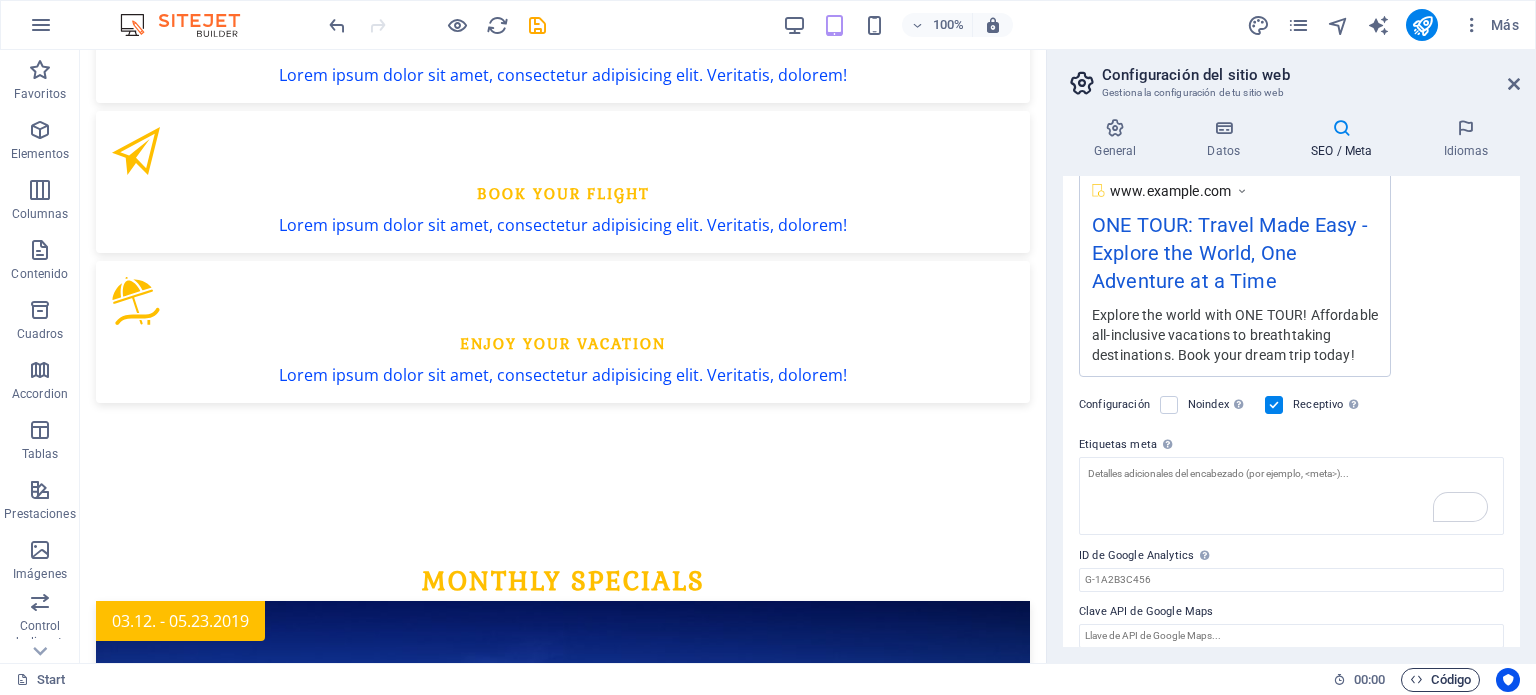 click on "Código" at bounding box center (1440, 680) 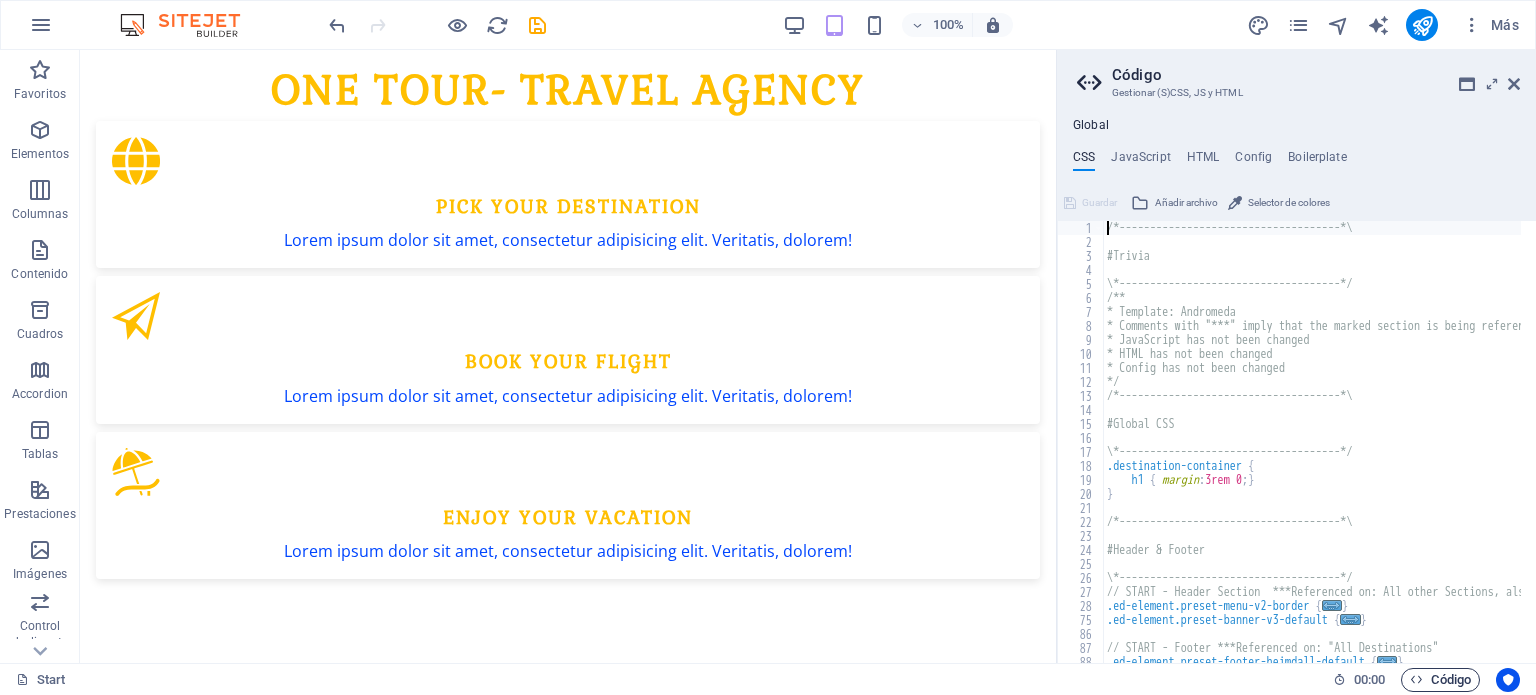scroll, scrollTop: 1736, scrollLeft: 0, axis: vertical 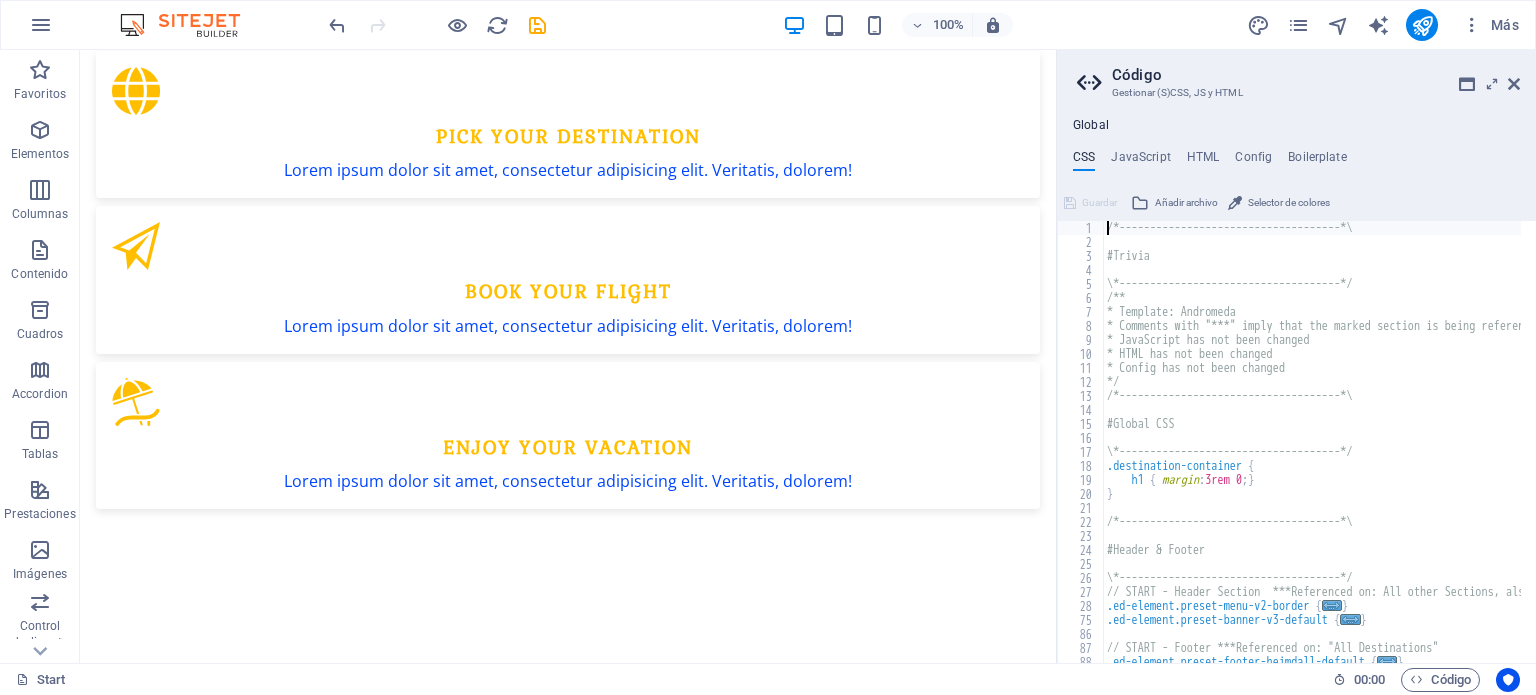 click at bounding box center (1092, 83) 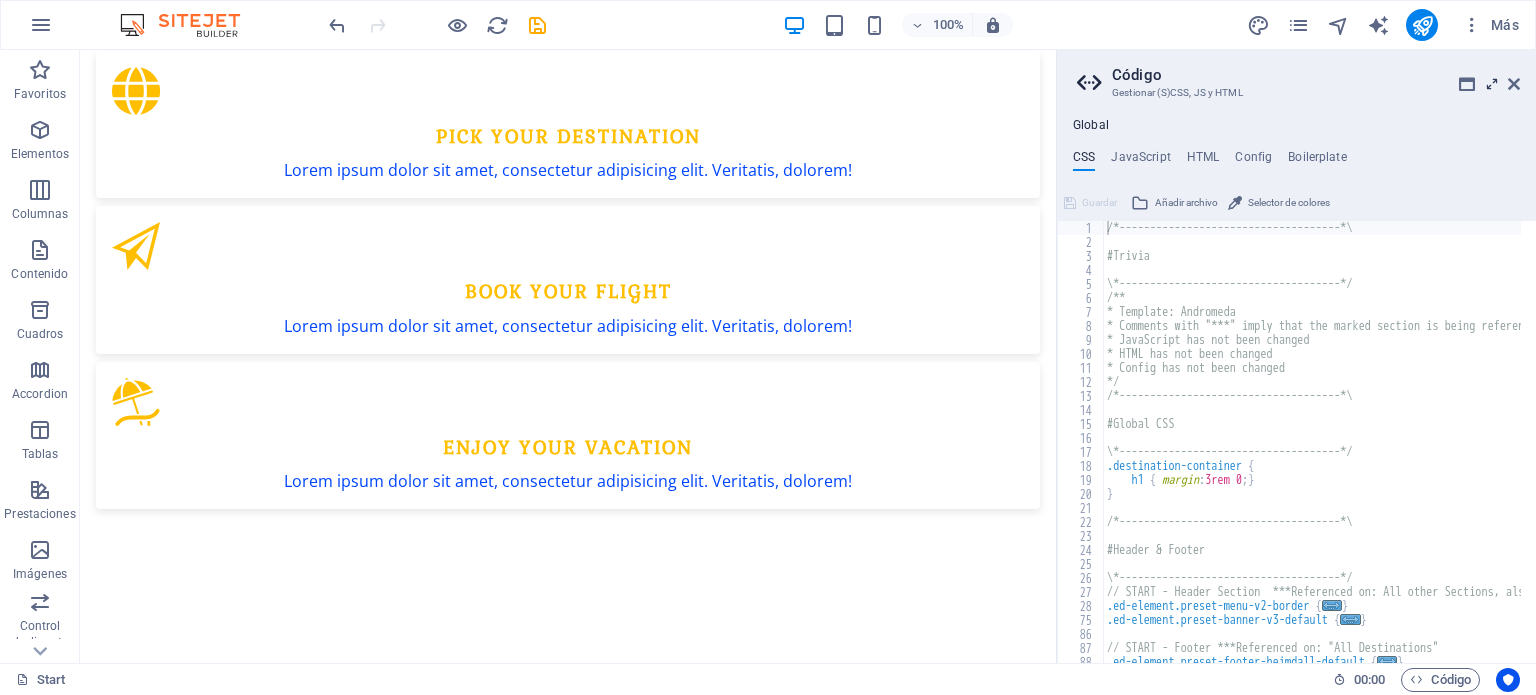 click at bounding box center (1492, 84) 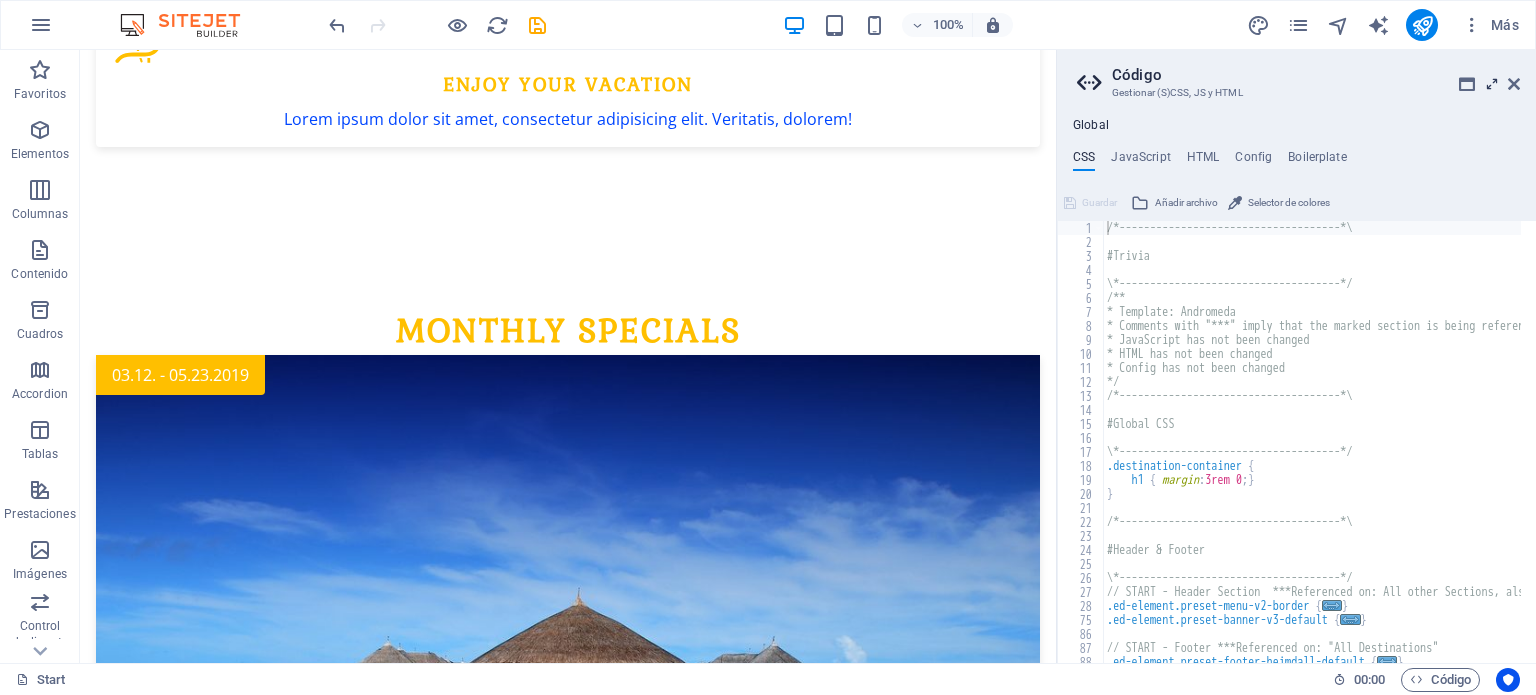 scroll, scrollTop: 0, scrollLeft: 0, axis: both 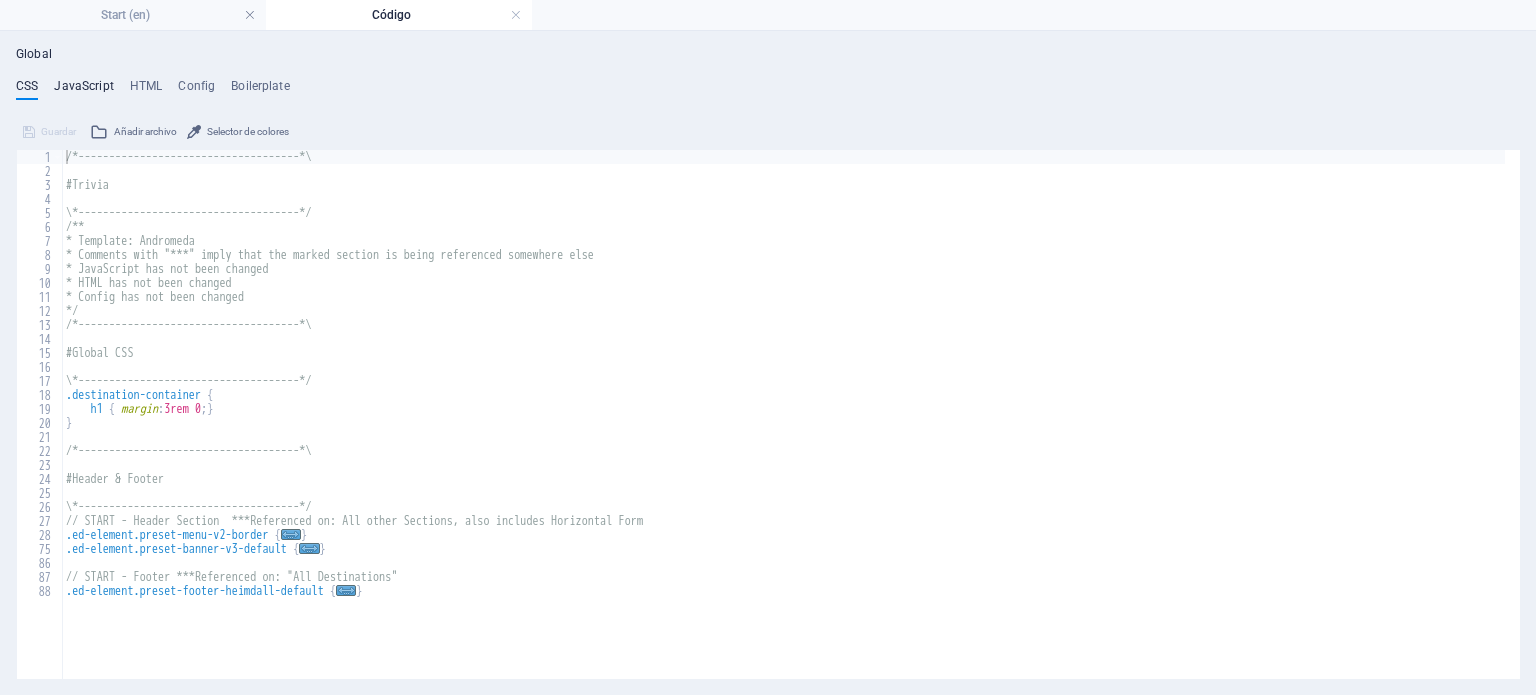 click on "JavaScript" at bounding box center [83, 90] 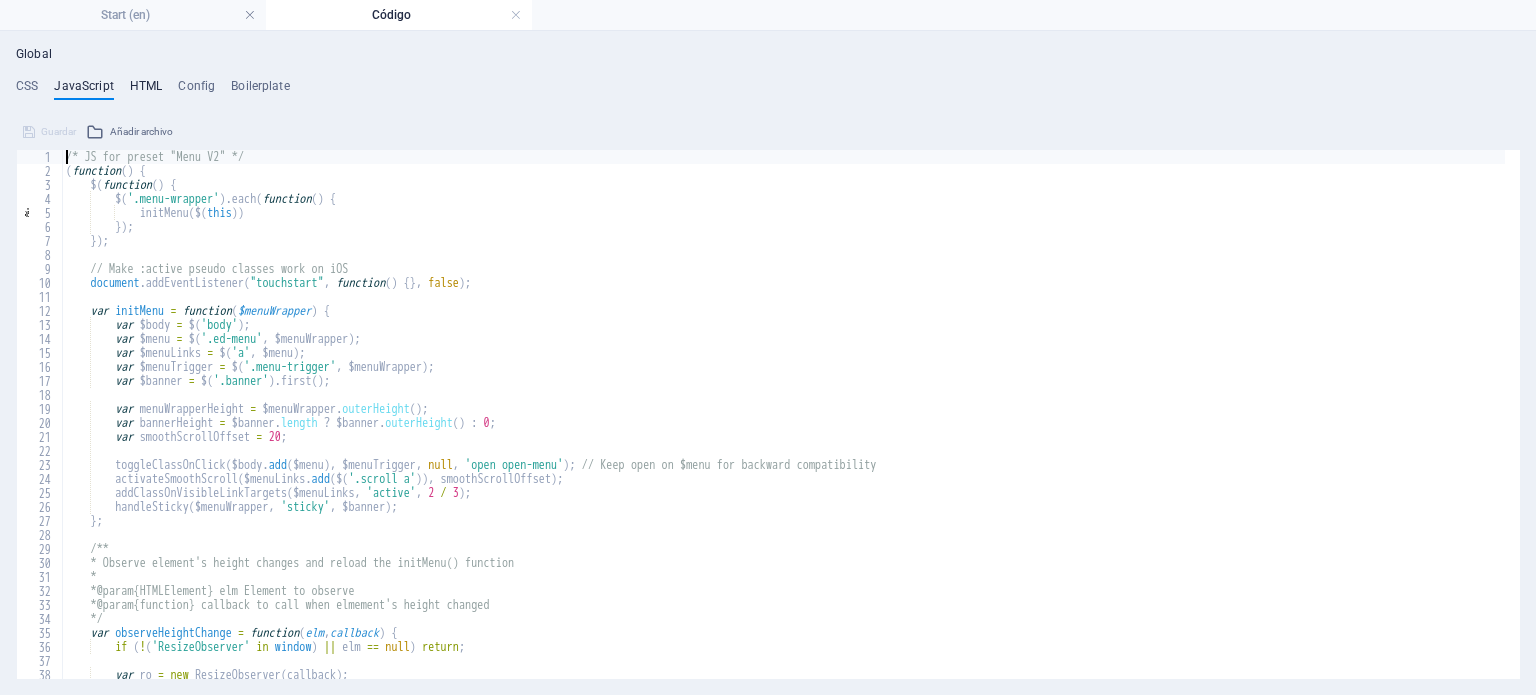 click on "HTML" at bounding box center [146, 90] 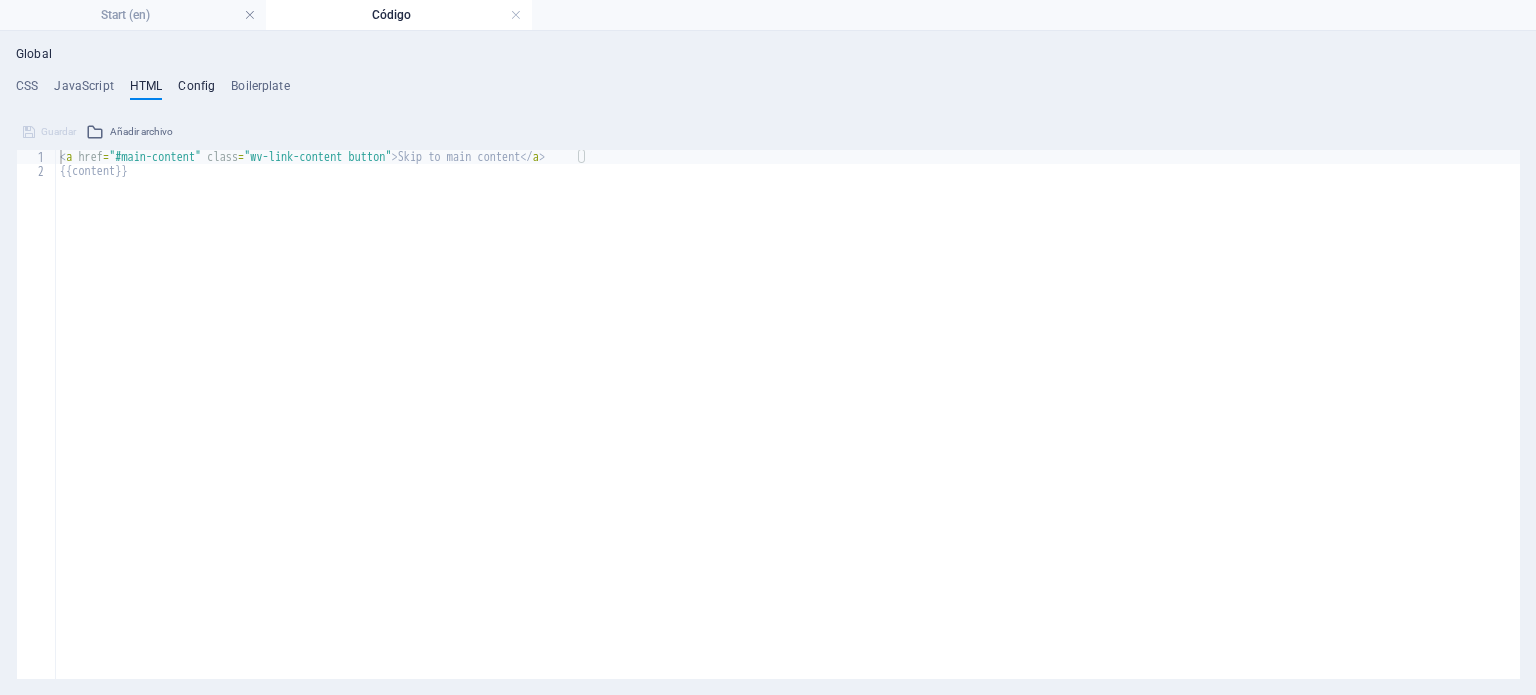 click on "Config" at bounding box center (196, 90) 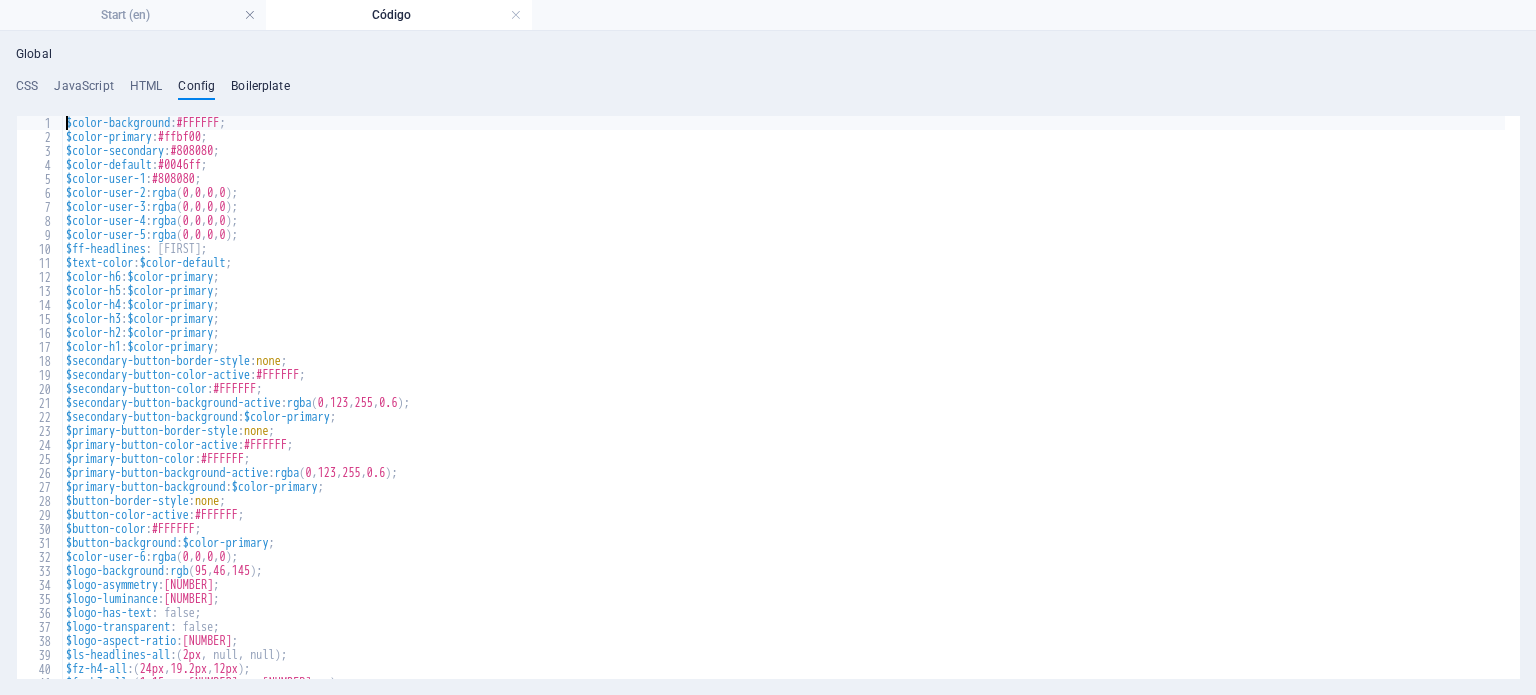 click on "Boilerplate" at bounding box center [260, 90] 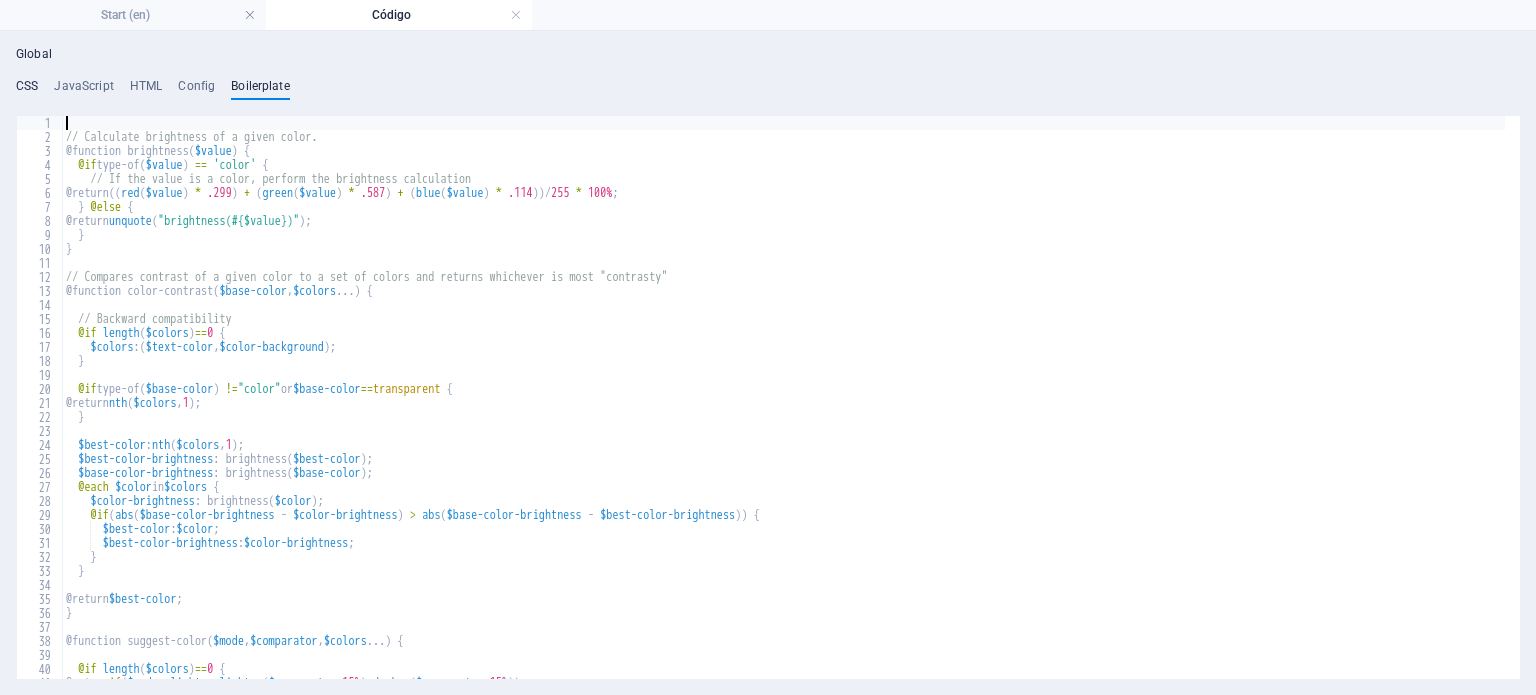 click on "CSS" at bounding box center [27, 90] 